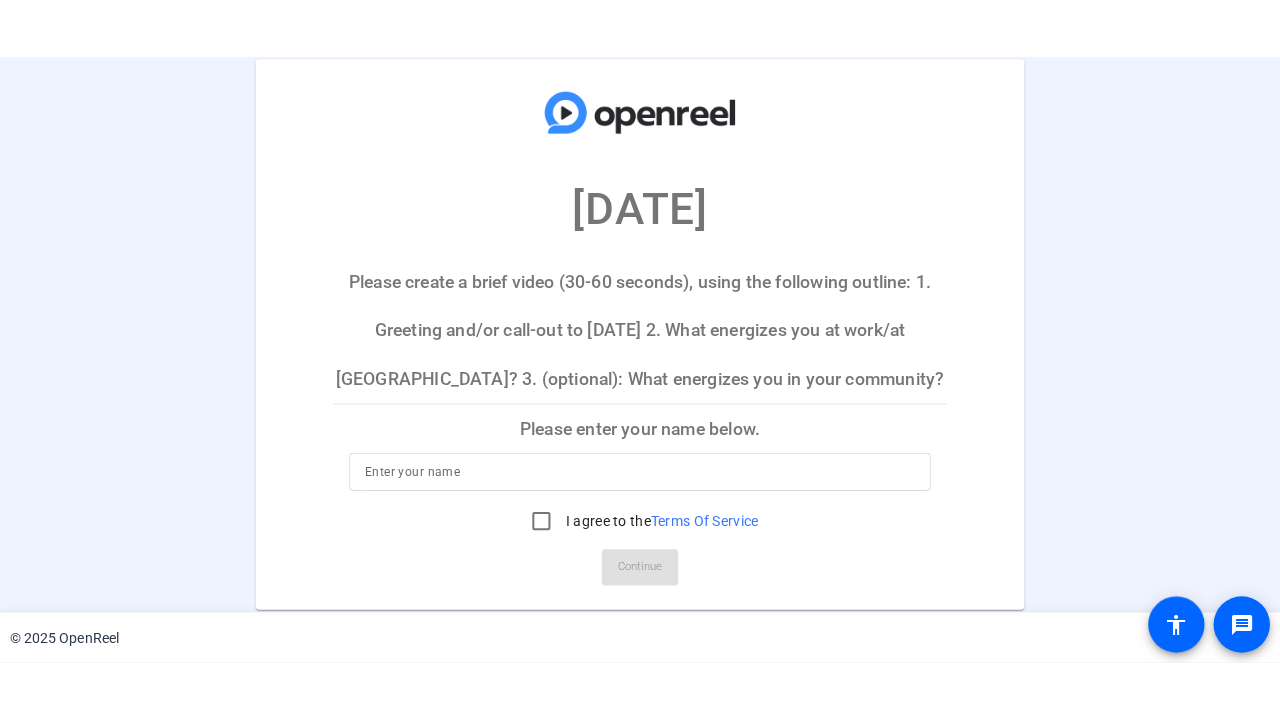 scroll, scrollTop: 0, scrollLeft: 0, axis: both 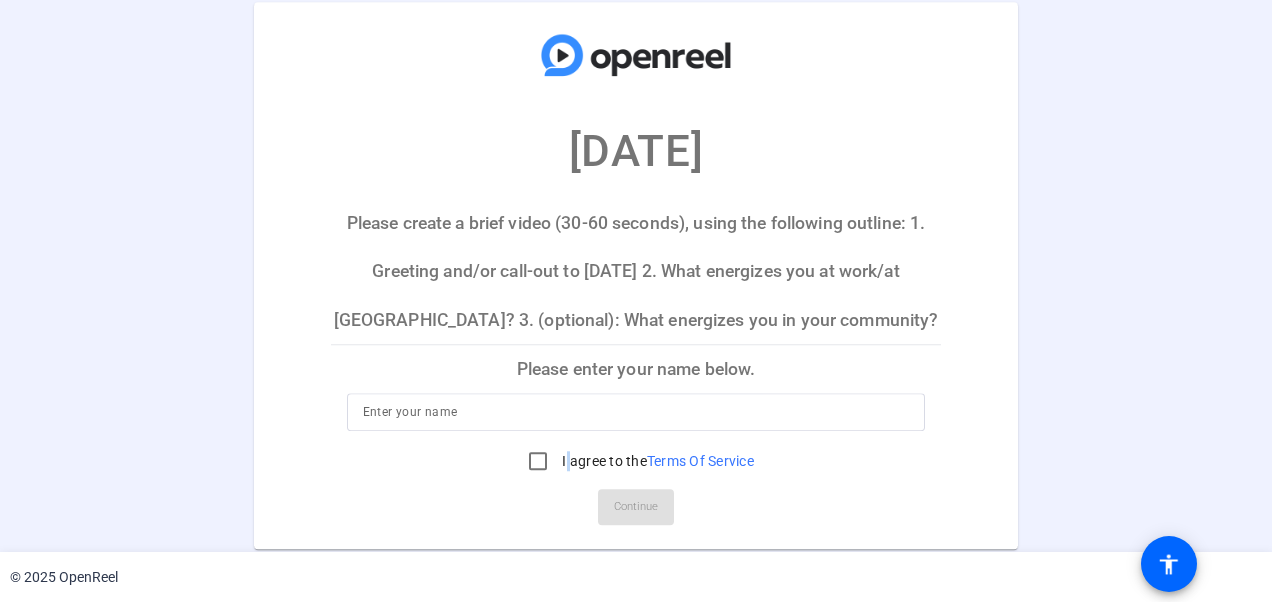 click on "I agree to the  Terms Of Service" at bounding box center (656, 462) 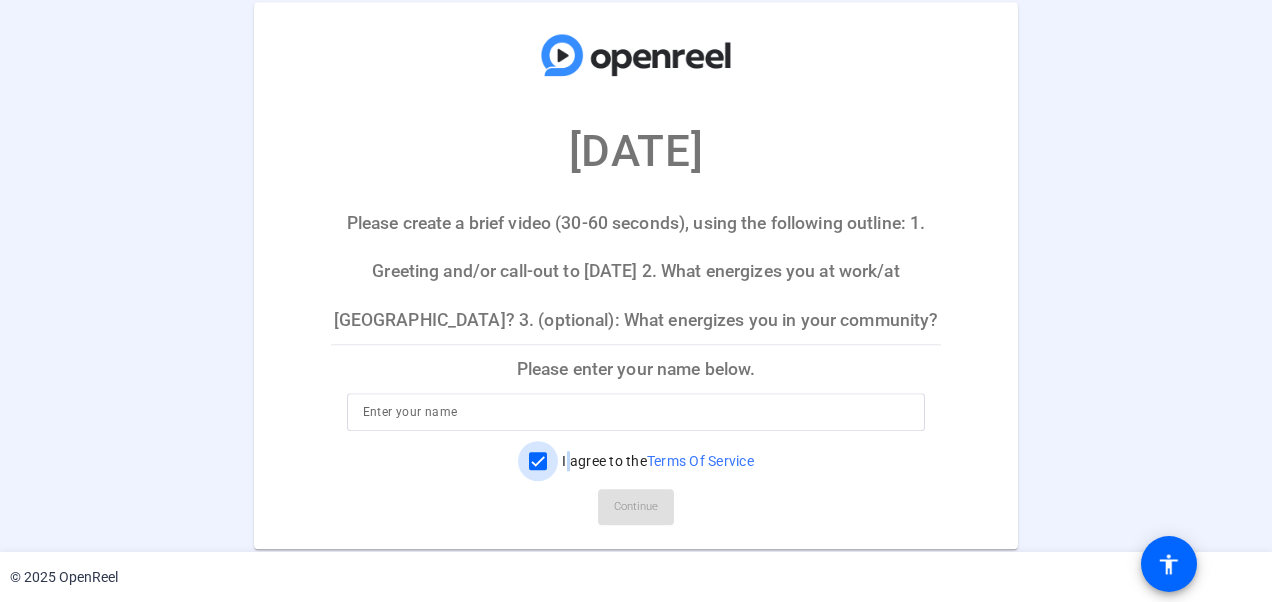 checkbox on "true" 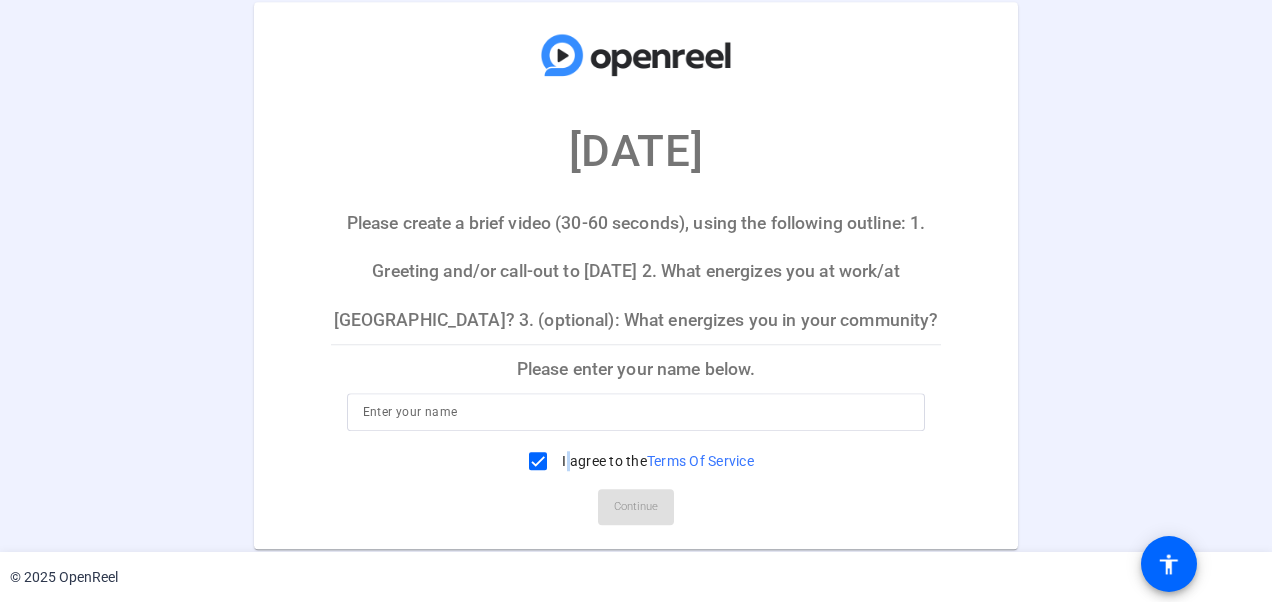 click at bounding box center [636, 413] 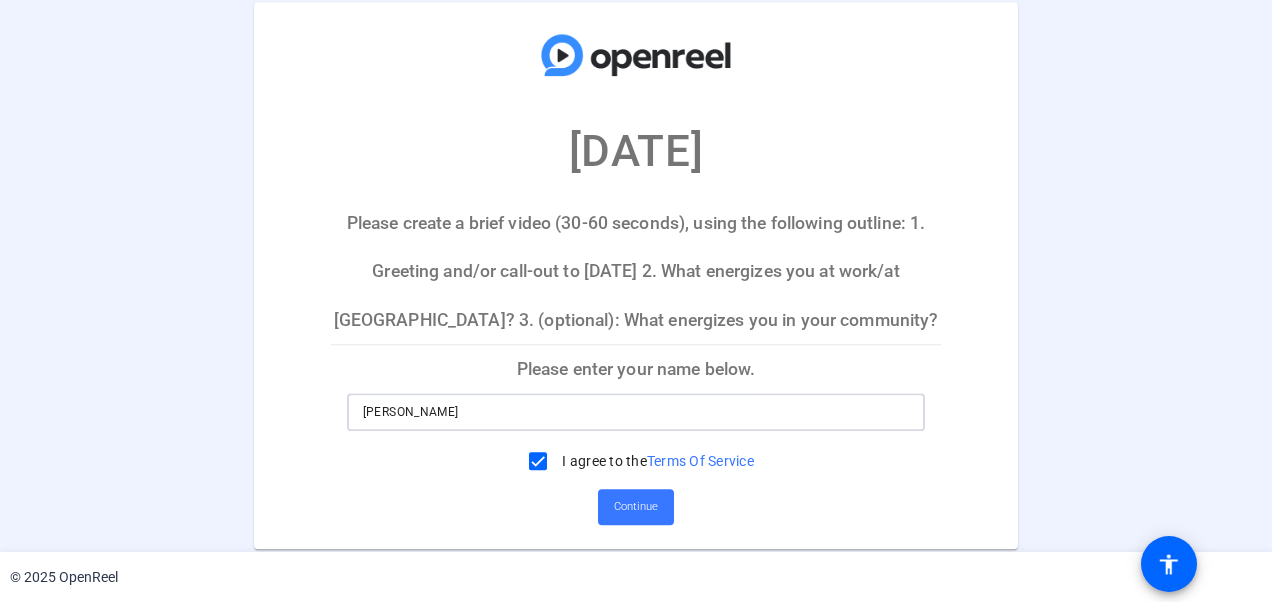 type on "Narda Lovell" 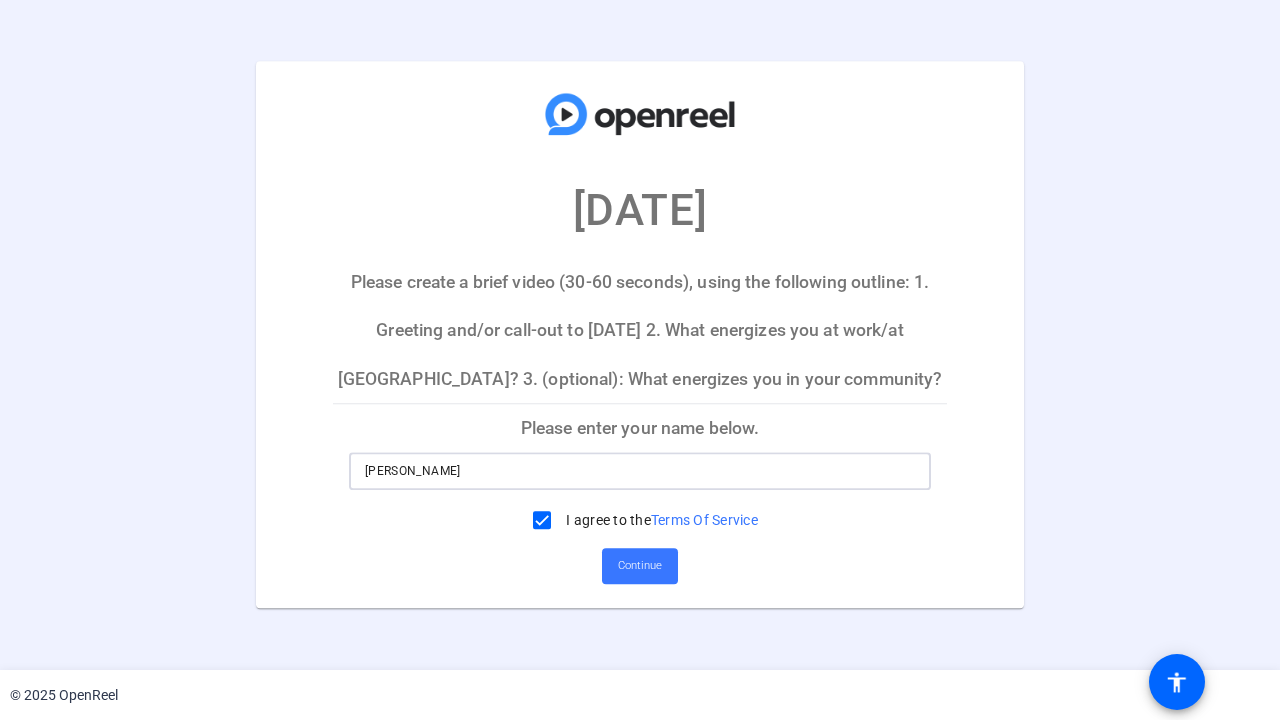 drag, startPoint x: 458, startPoint y: 478, endPoint x: 63, endPoint y: 416, distance: 399.8362 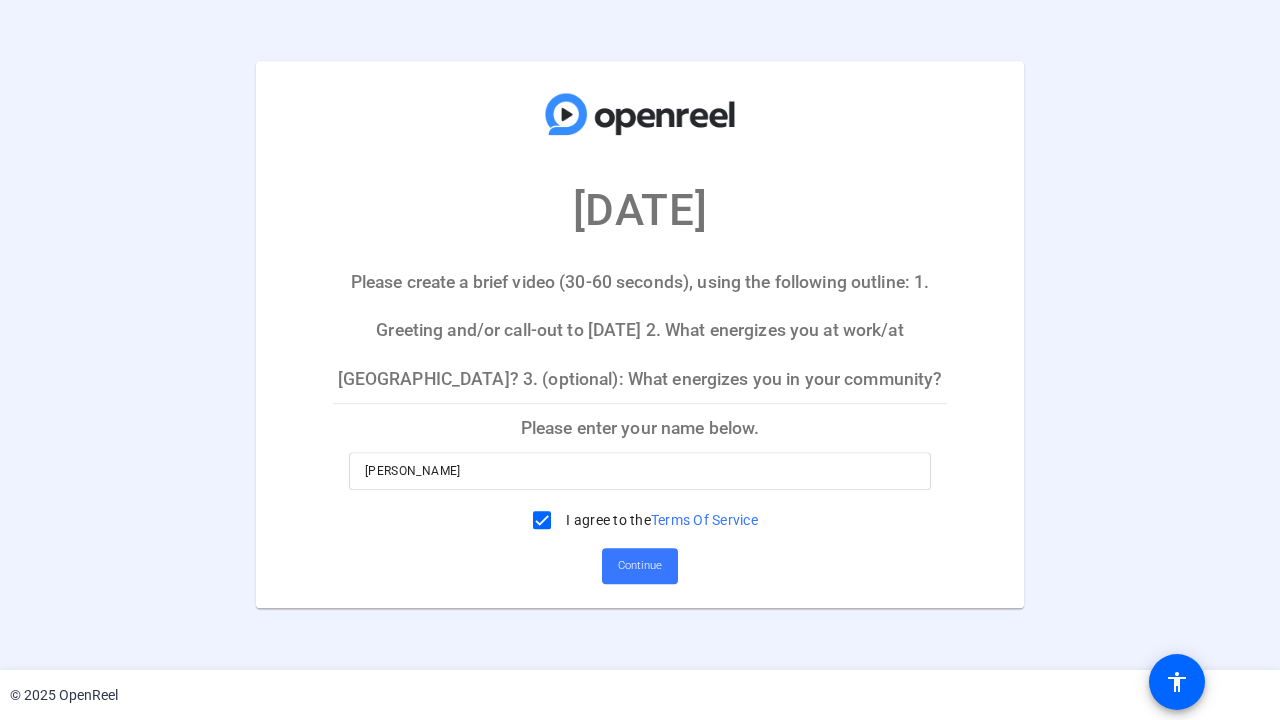 scroll, scrollTop: 0, scrollLeft: 0, axis: both 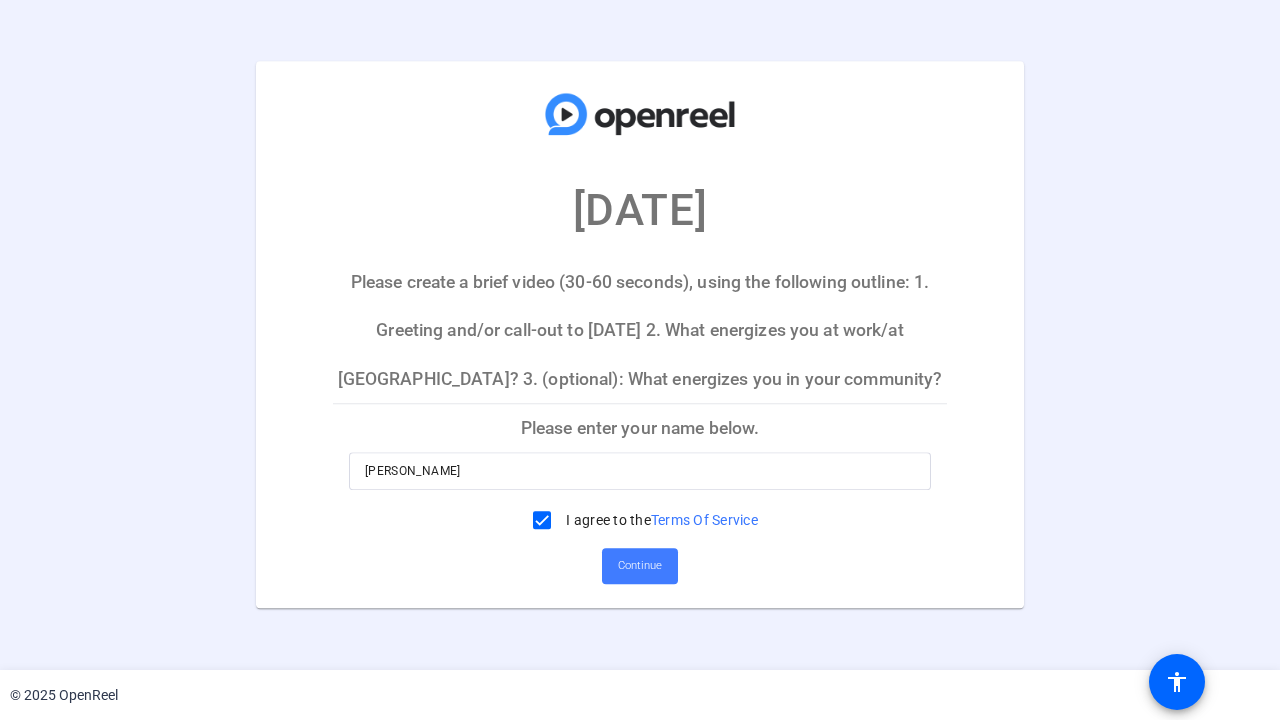click on "Continue" 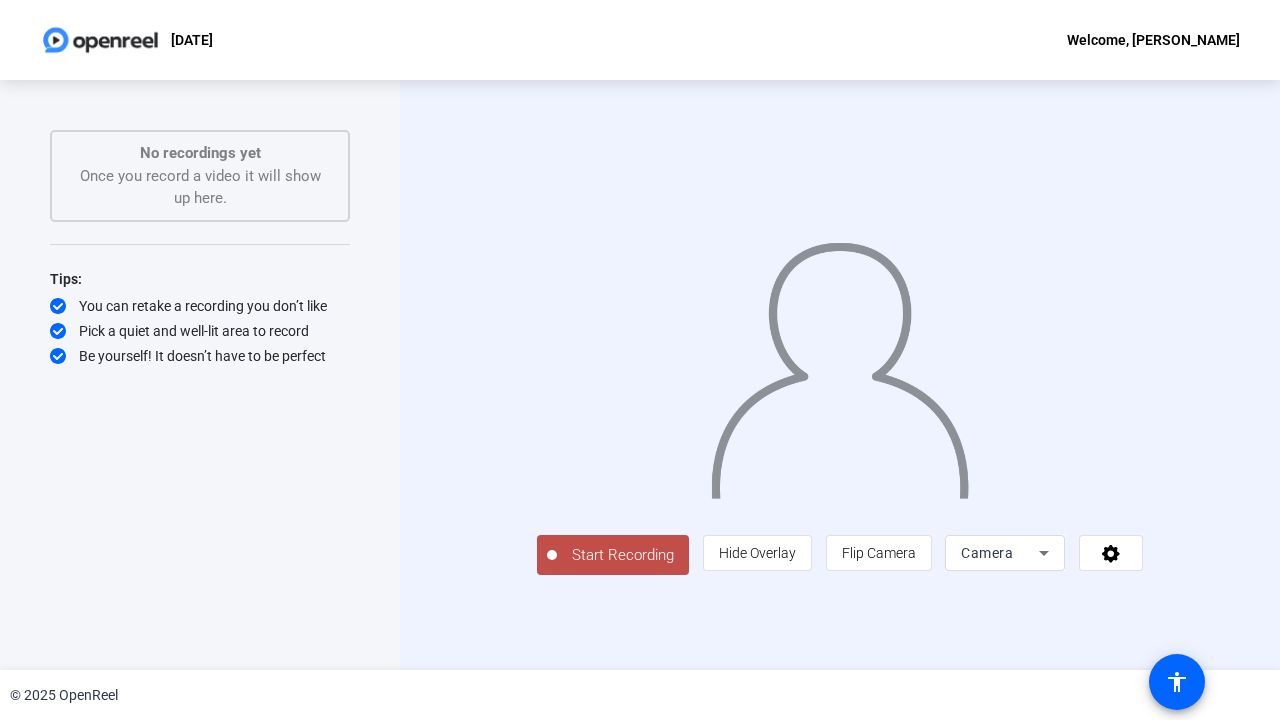 click on "Start Recording" 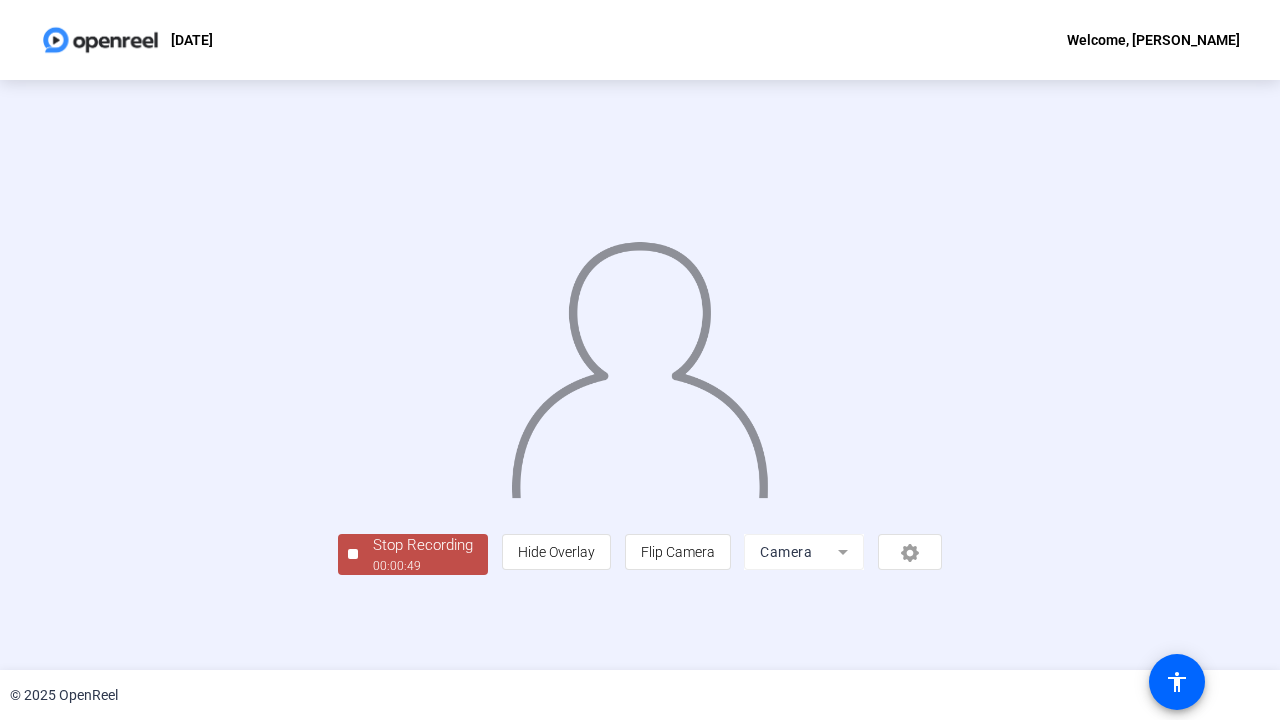 click 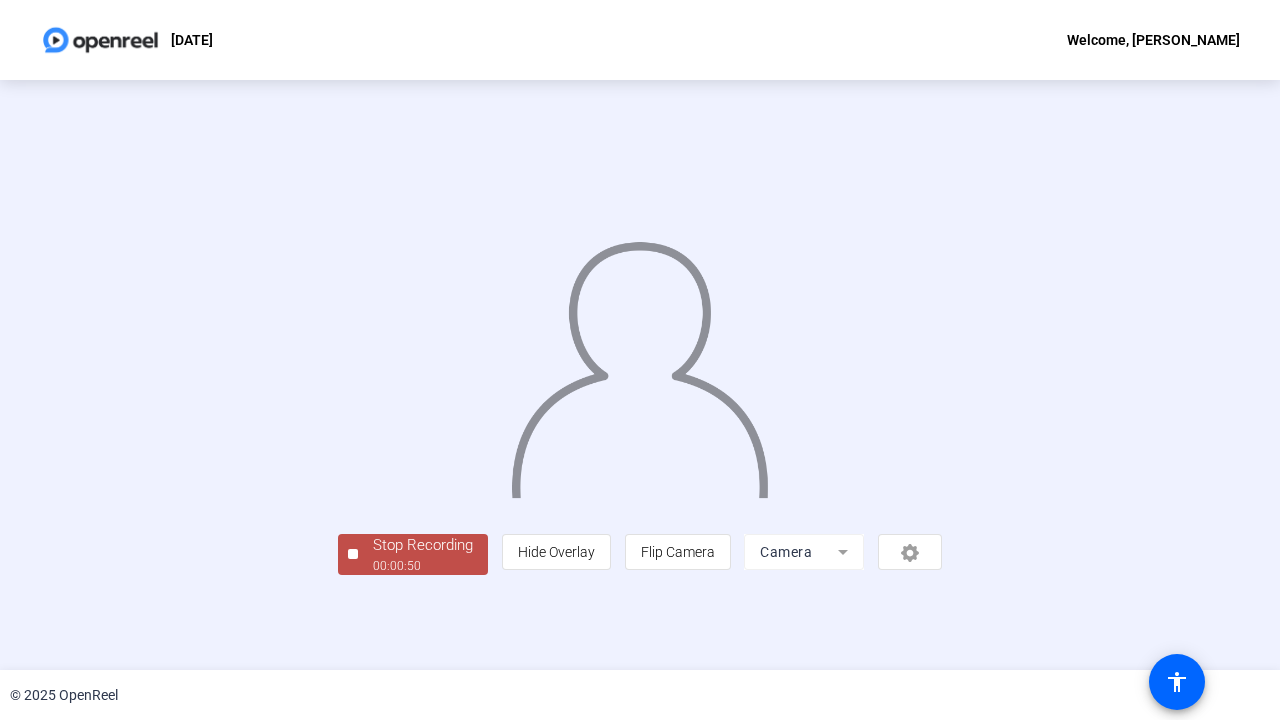 click 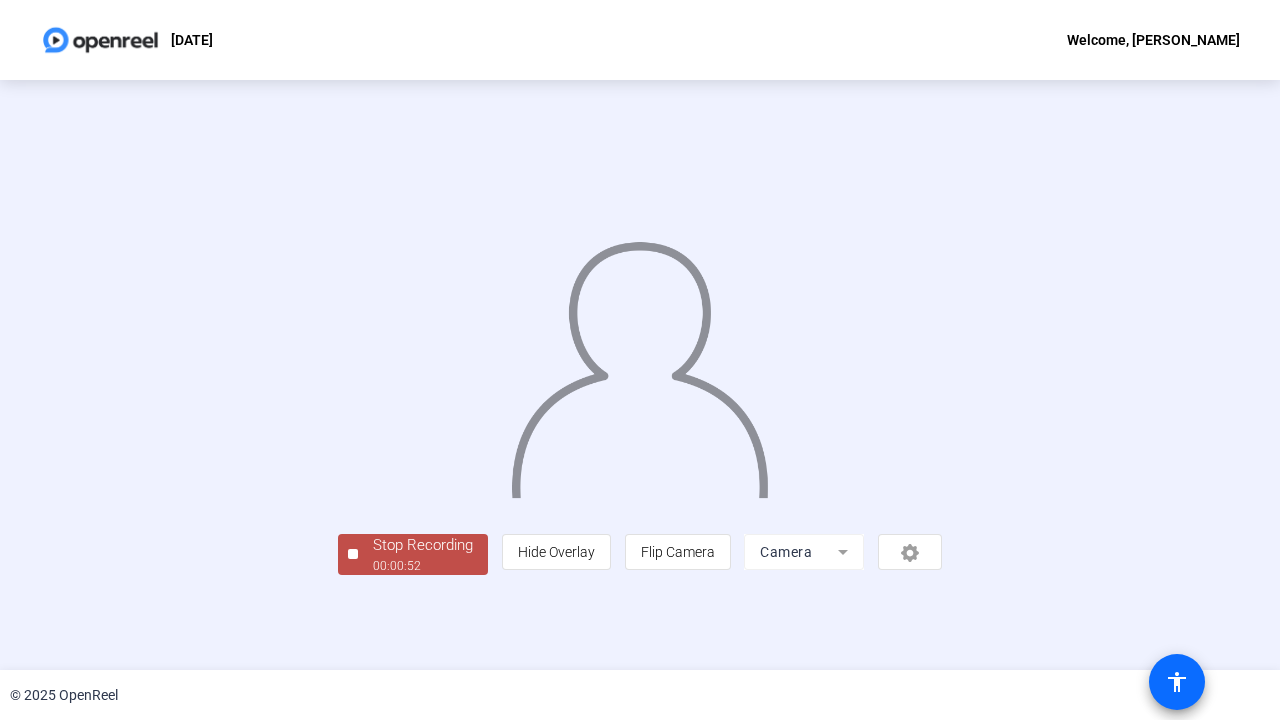 click 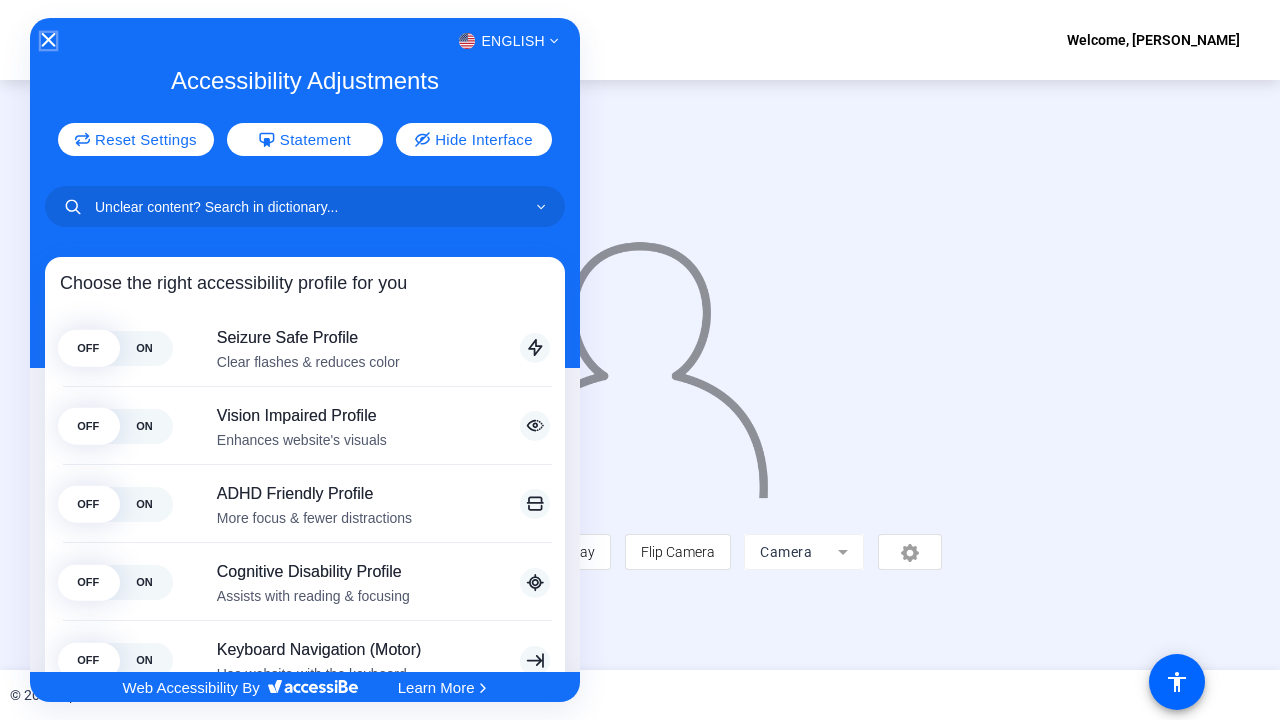 click 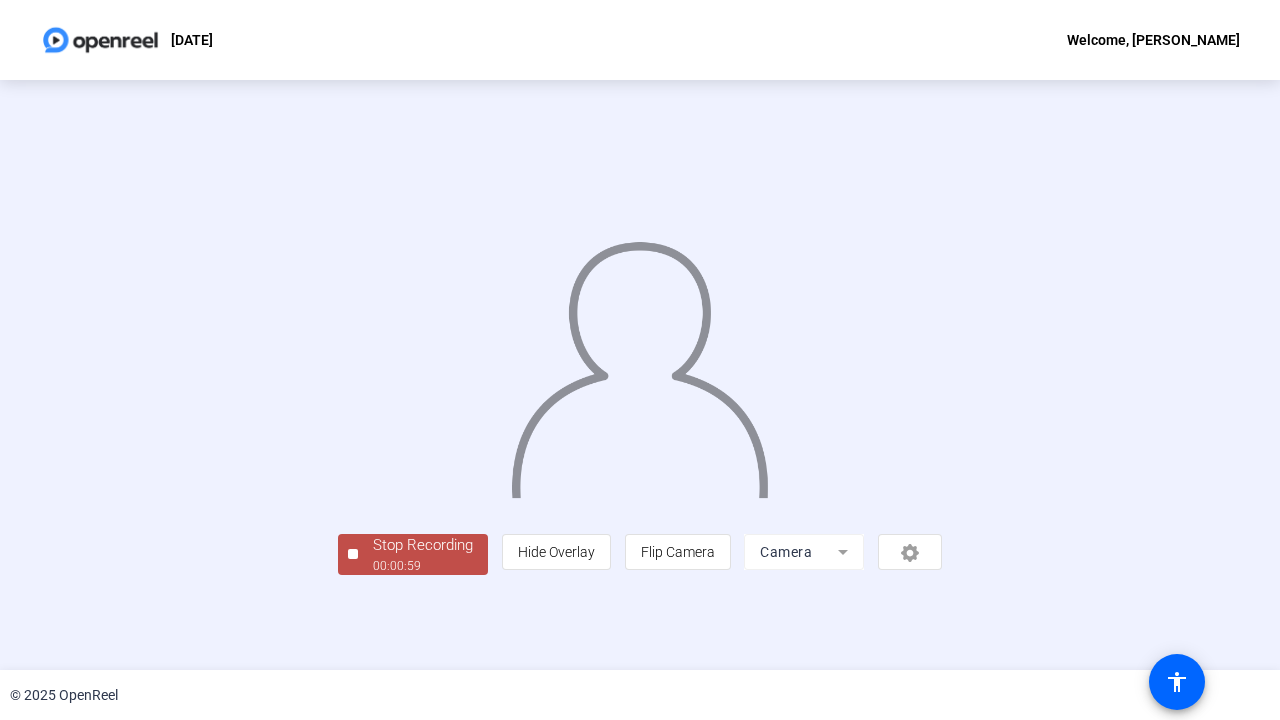 click 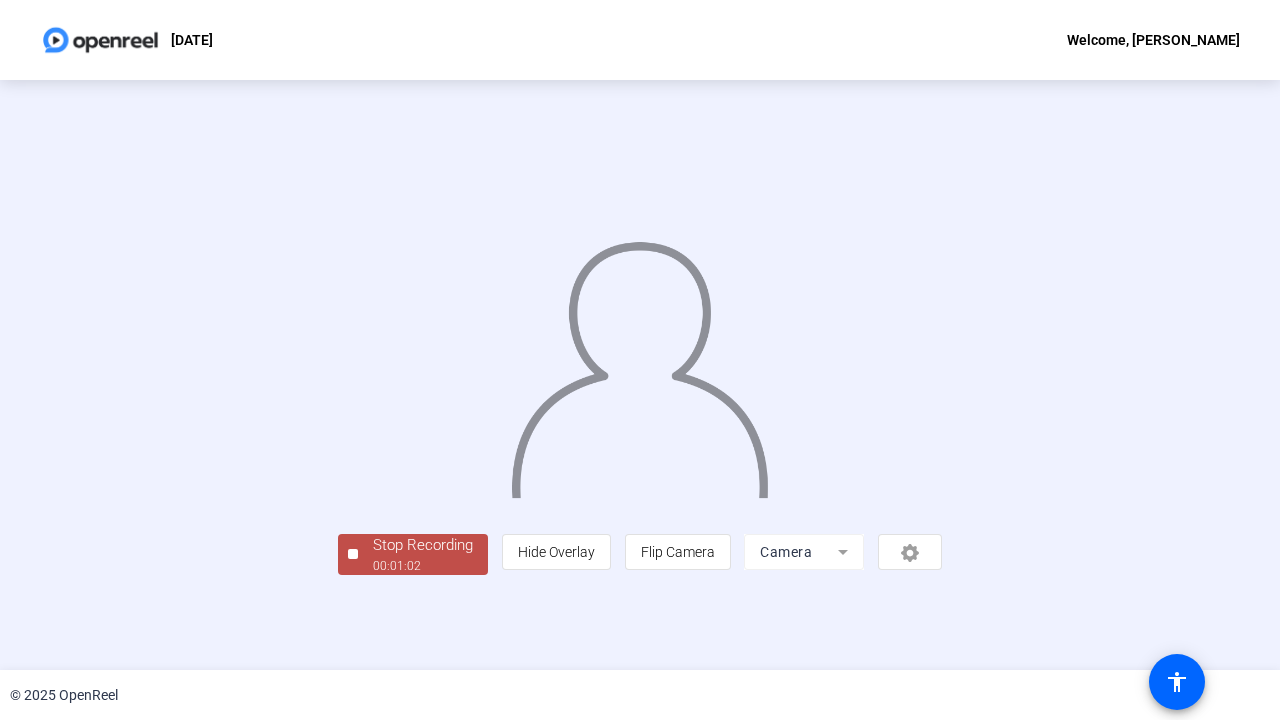 click 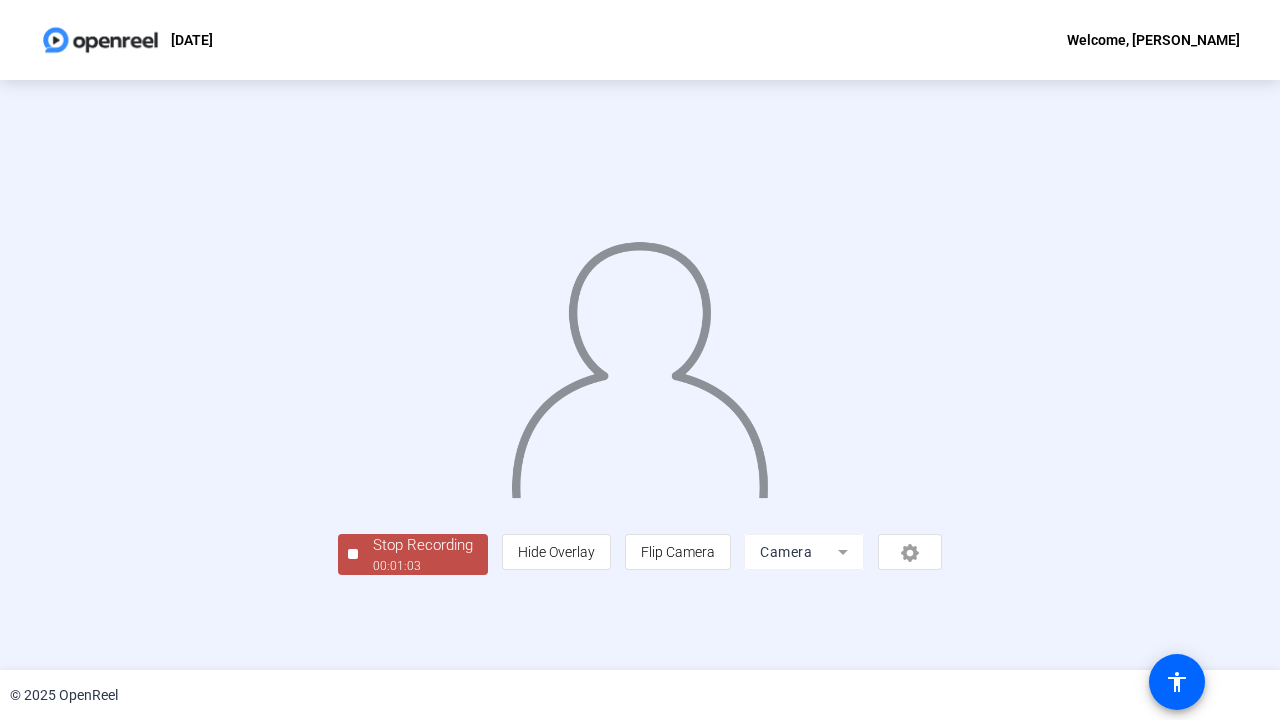 click 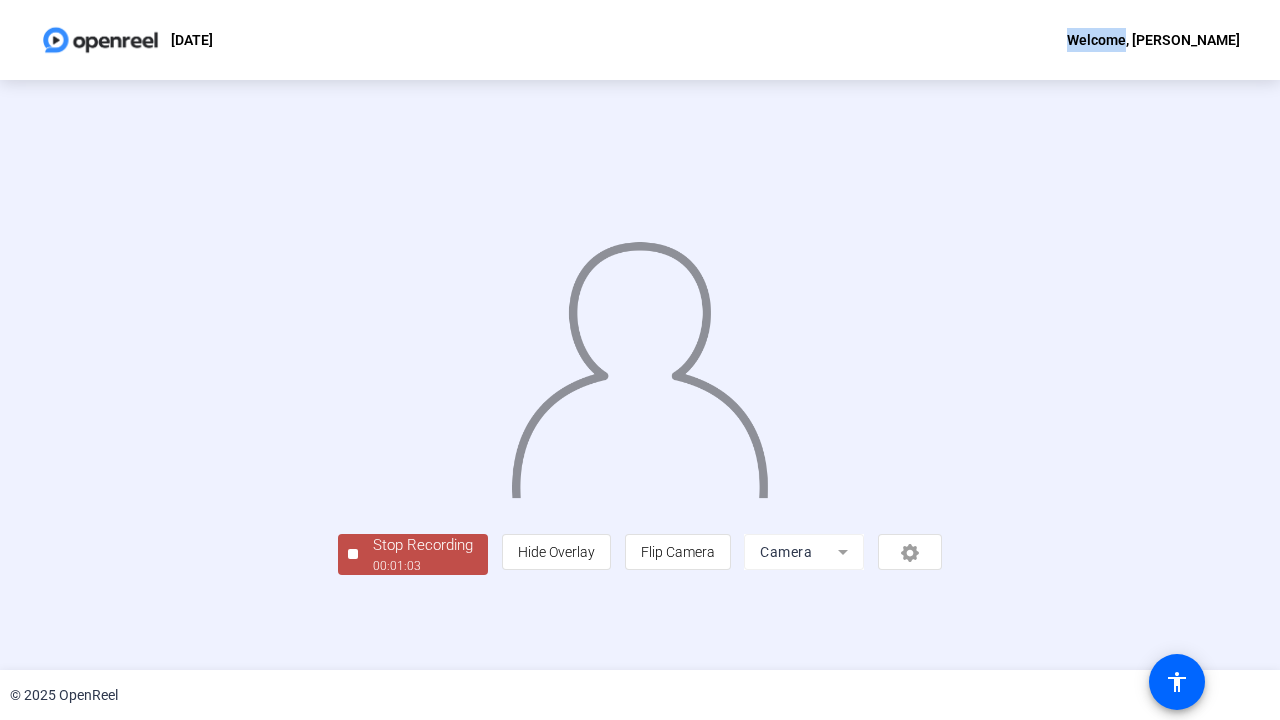 click on "[DATE]  Welcome, [PERSON_NAME]" 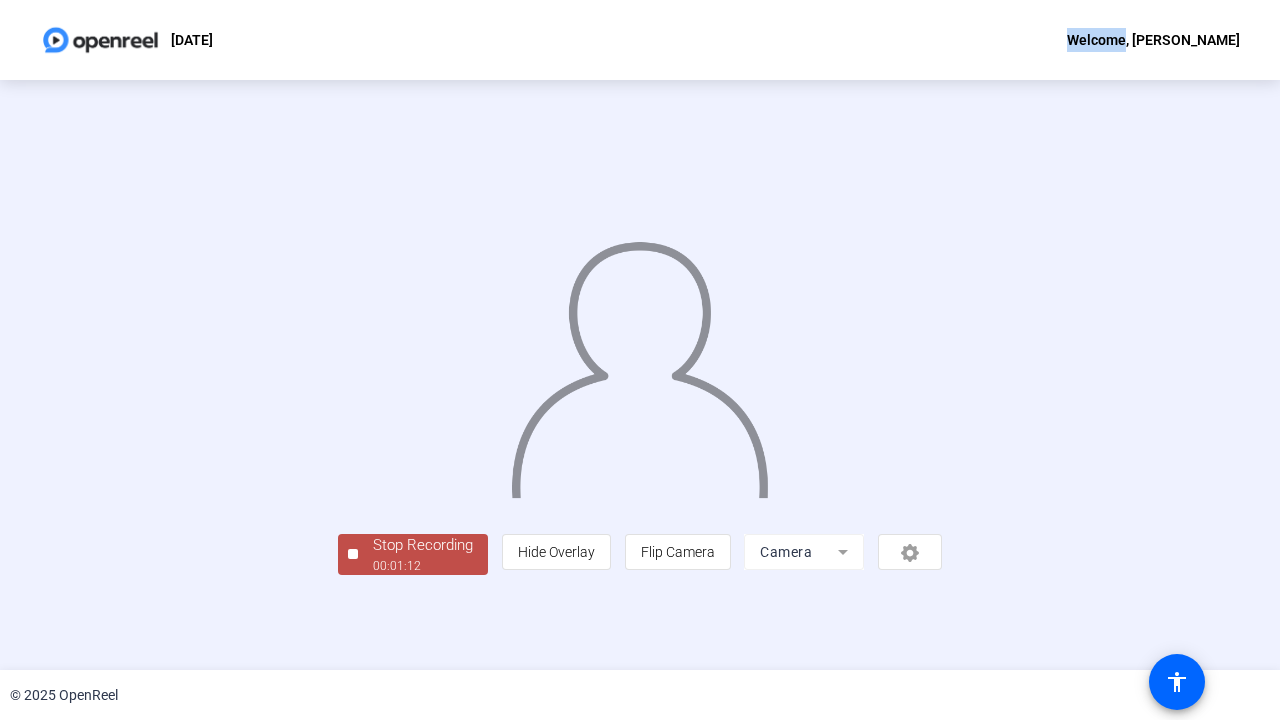 scroll, scrollTop: 56, scrollLeft: 0, axis: vertical 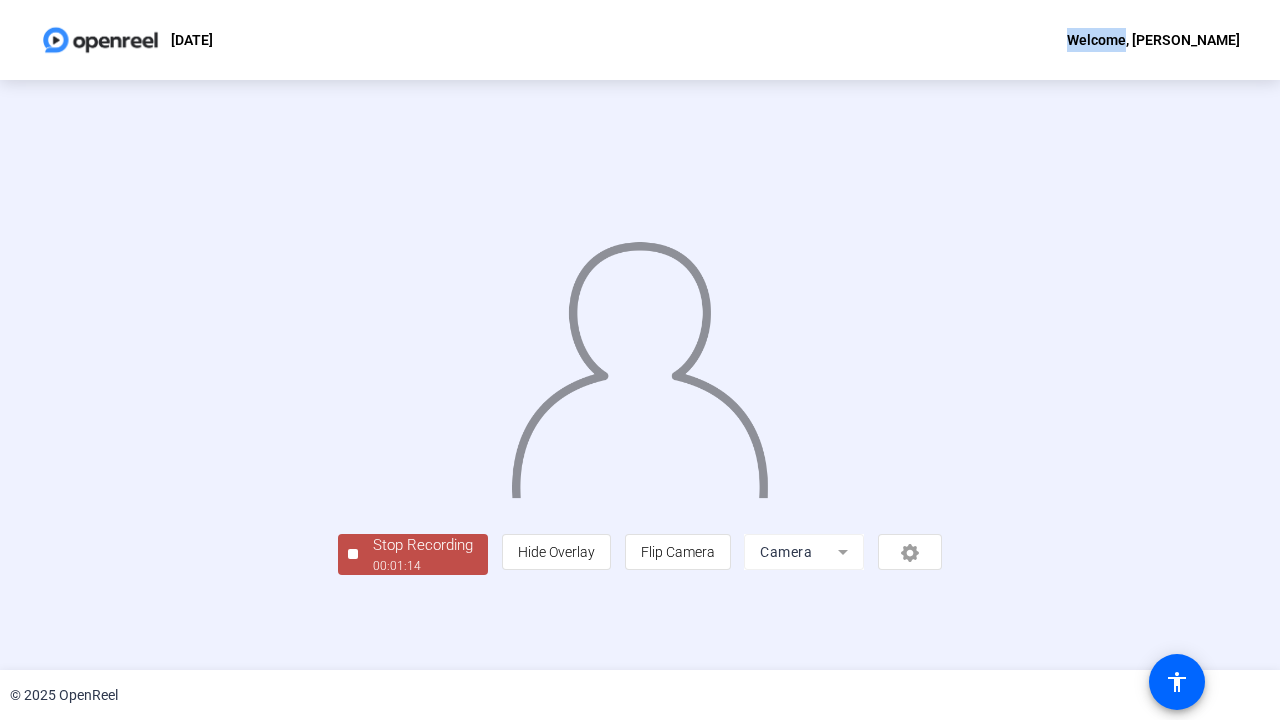 click on "00:01:14" 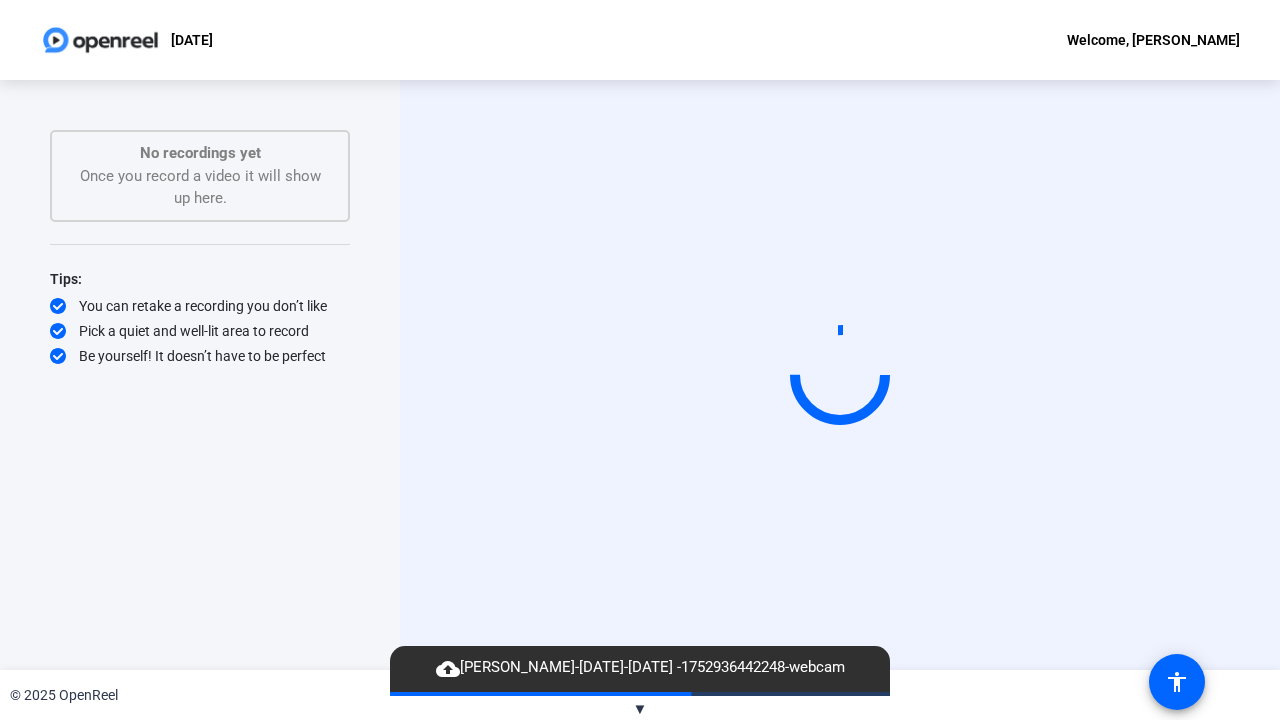 click on "Start Recording" 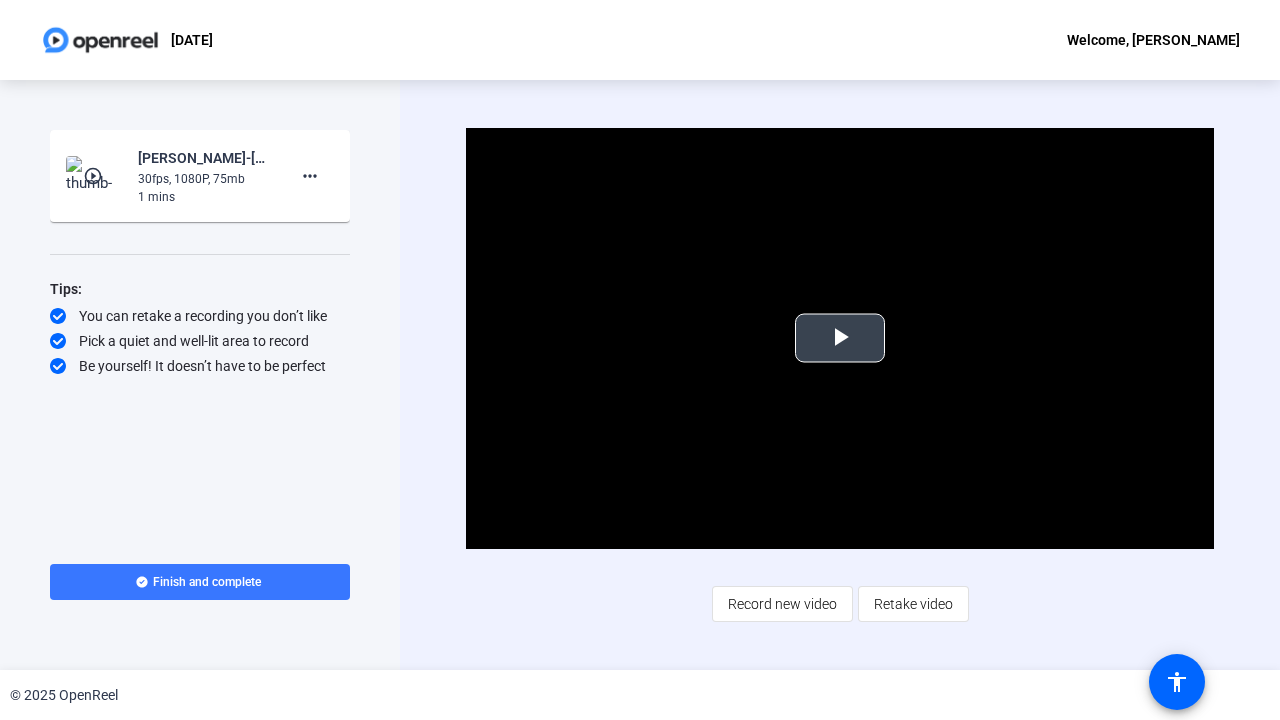 click at bounding box center [840, 338] 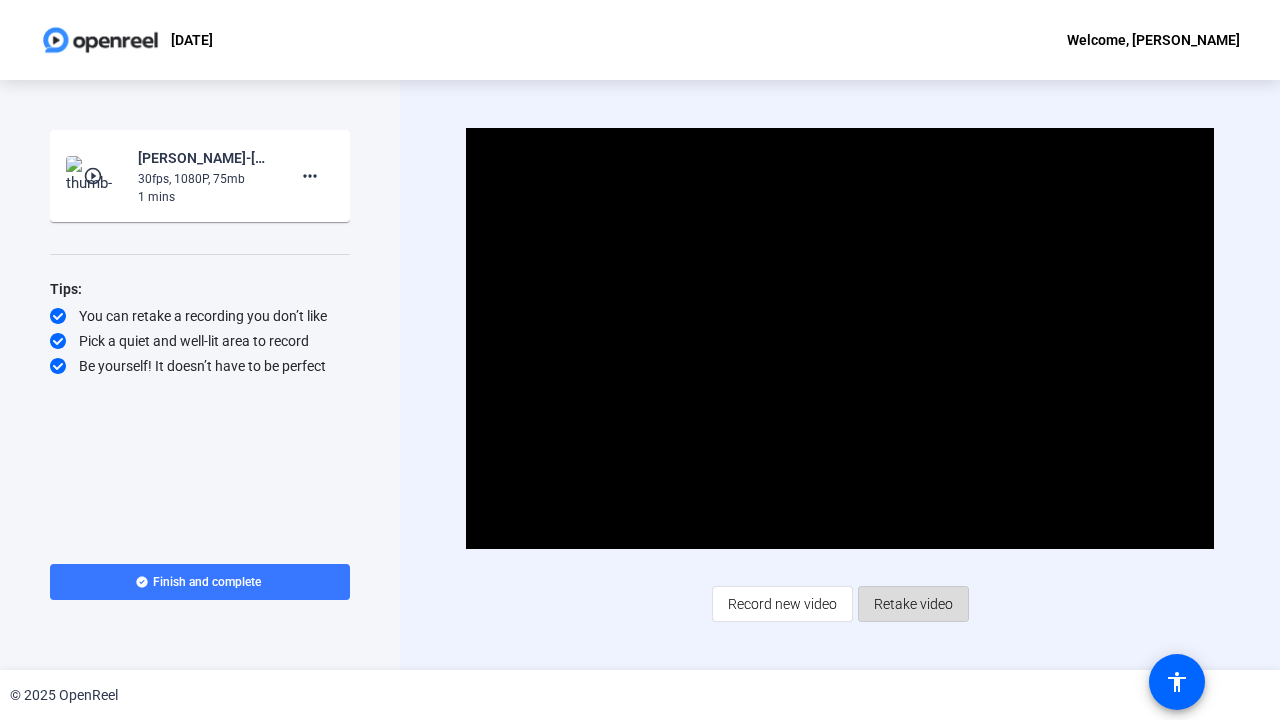 click on "Retake video" 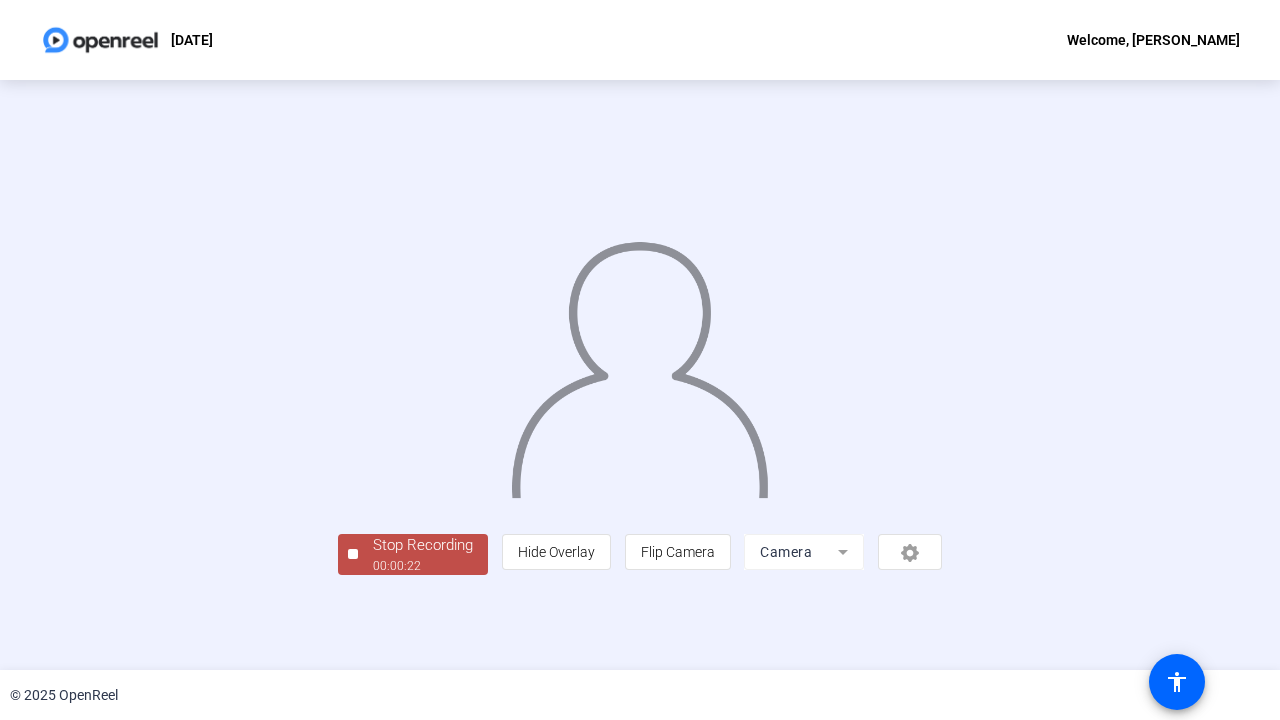 click 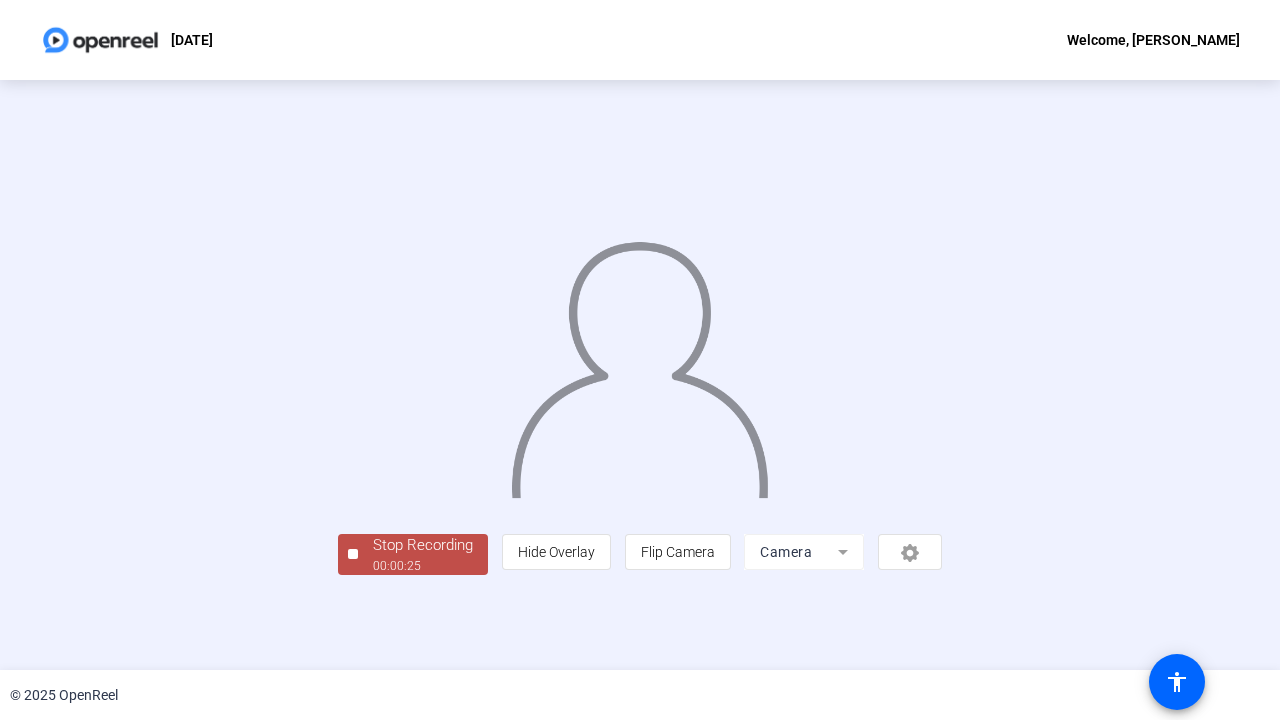 scroll, scrollTop: 56, scrollLeft: 0, axis: vertical 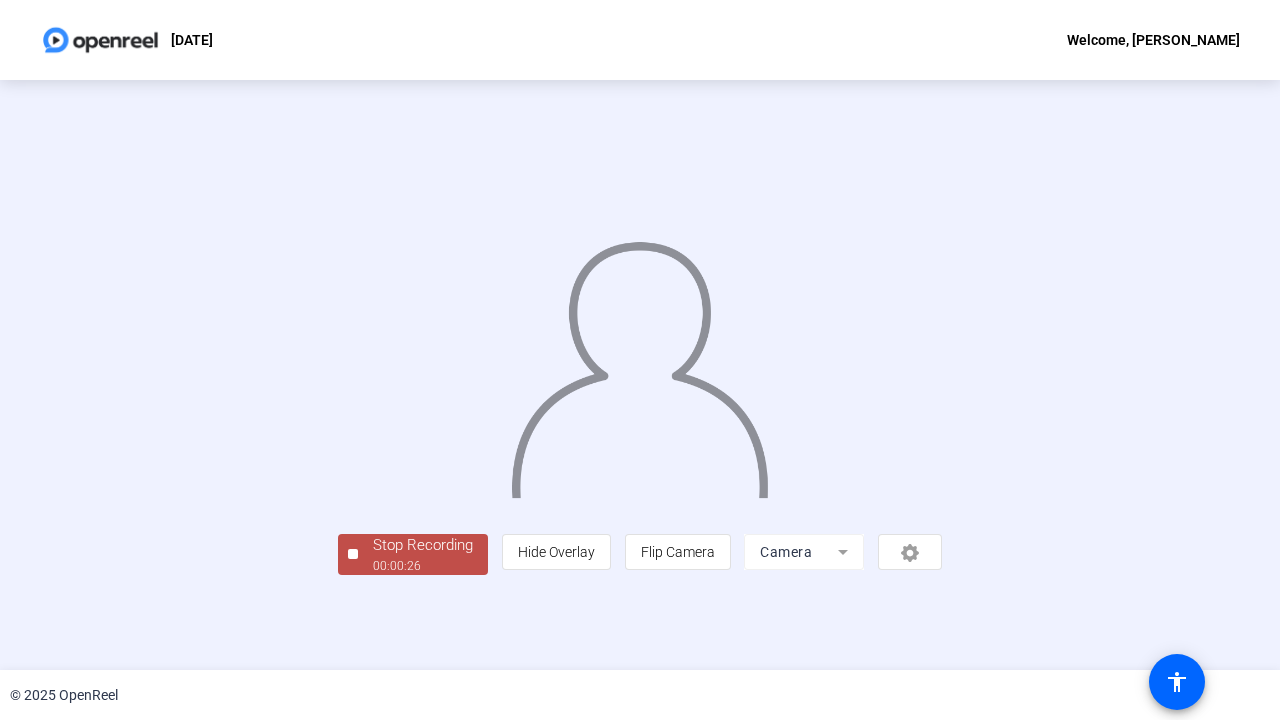 click on "00:00:26" 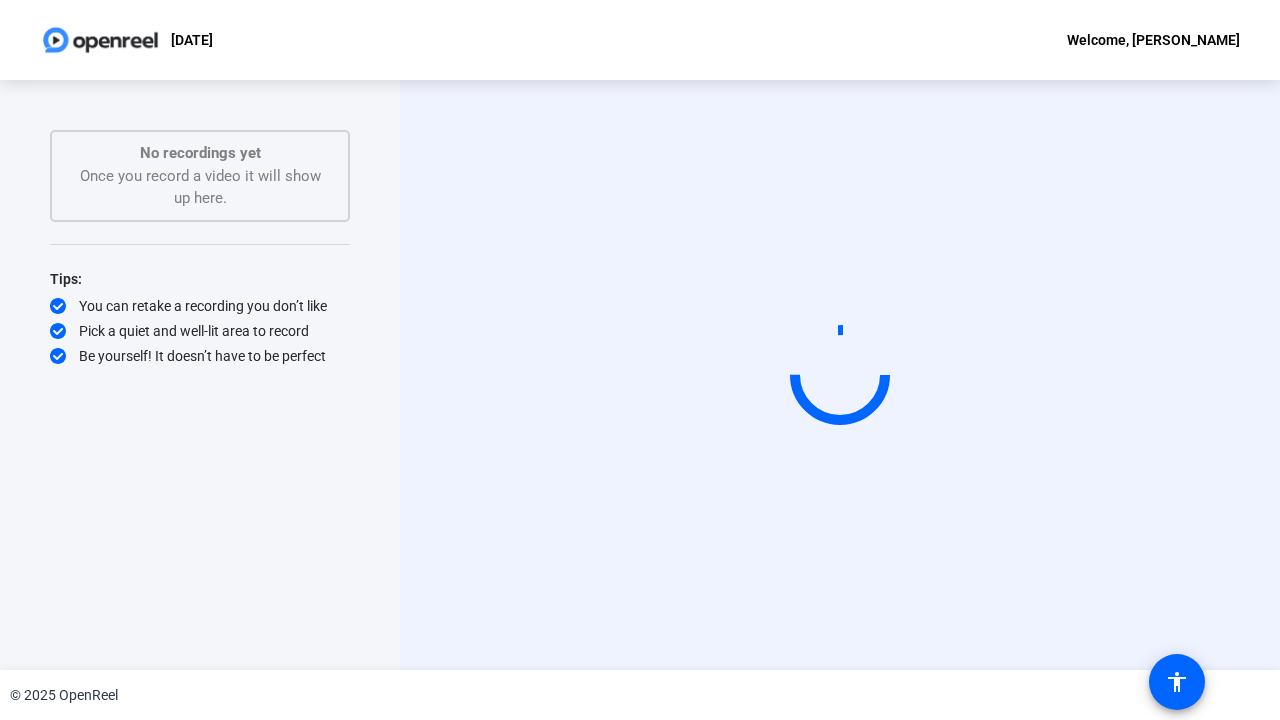 scroll, scrollTop: 0, scrollLeft: 0, axis: both 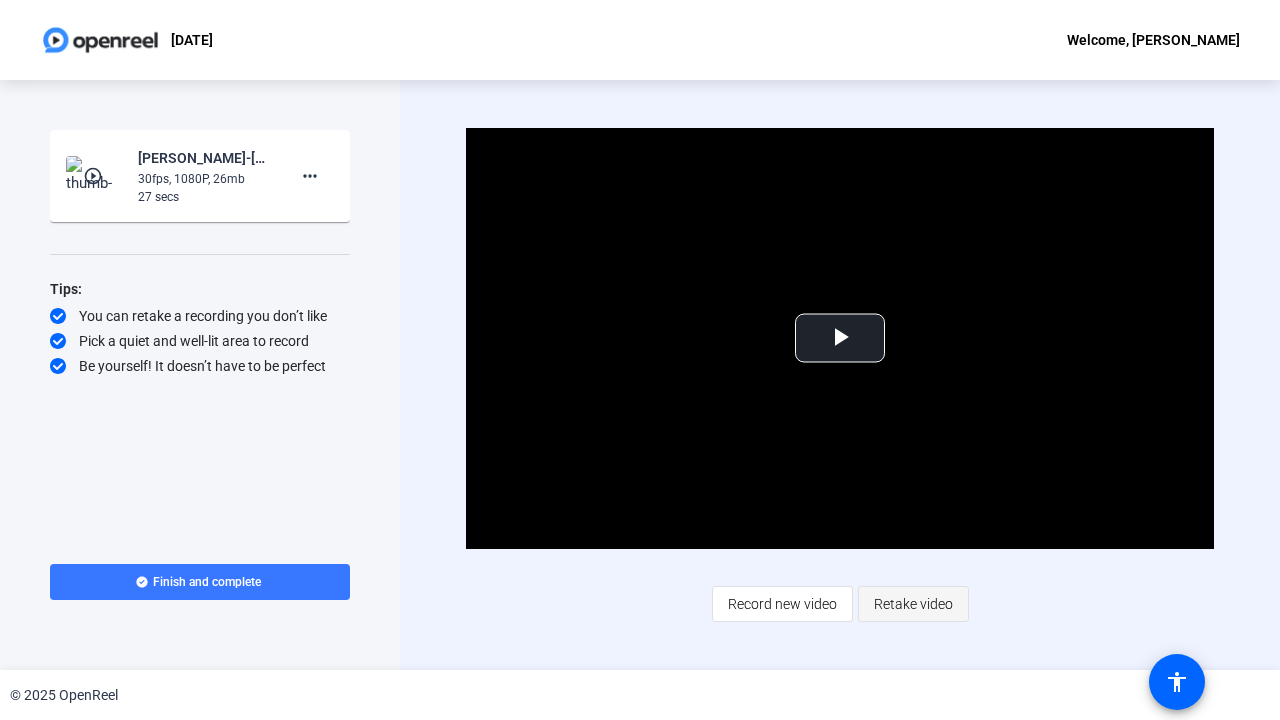 click on "Retake video" 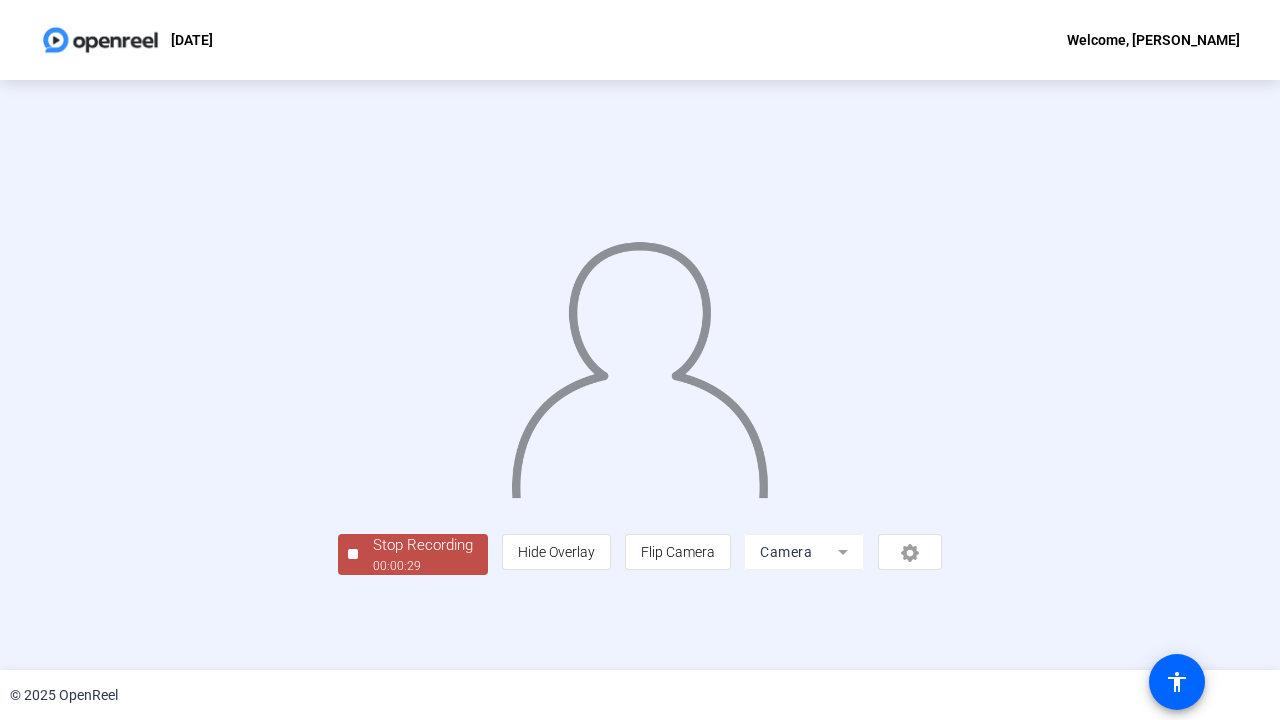 drag, startPoint x: 1268, startPoint y: 362, endPoint x: 1274, endPoint y: 371, distance: 10.816654 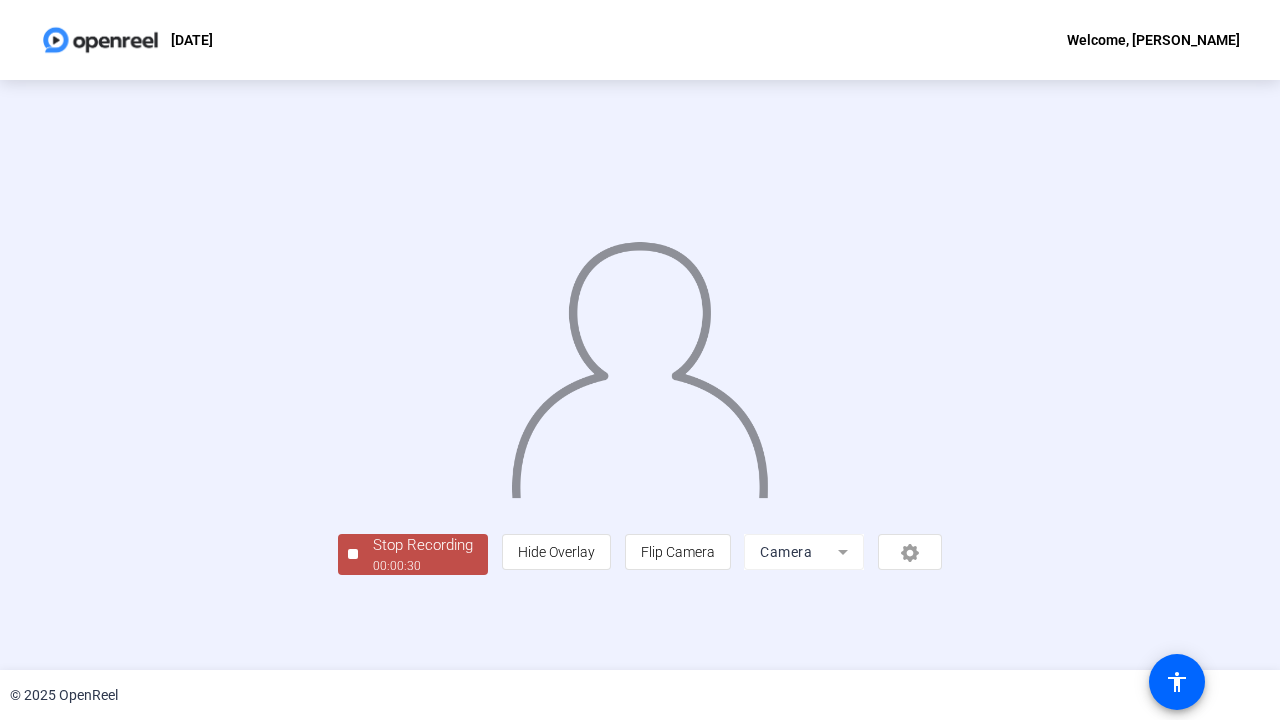 scroll, scrollTop: 56, scrollLeft: 0, axis: vertical 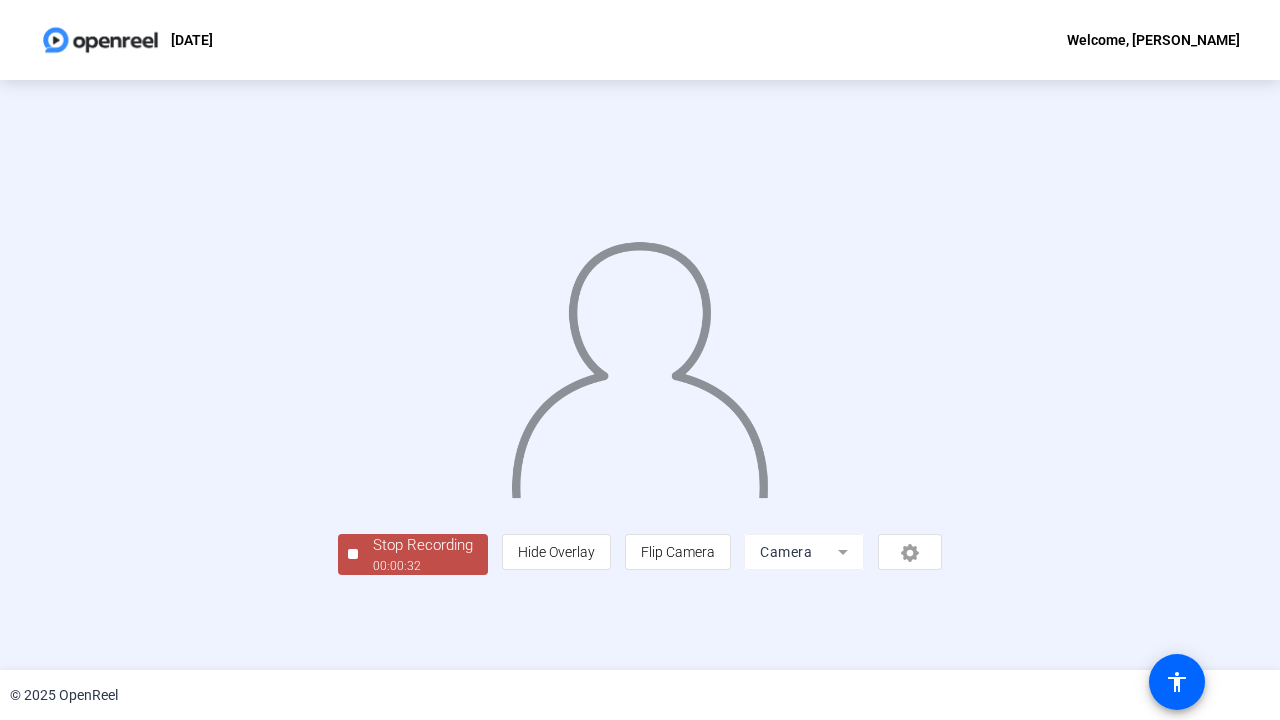 click on "Stop Recording" 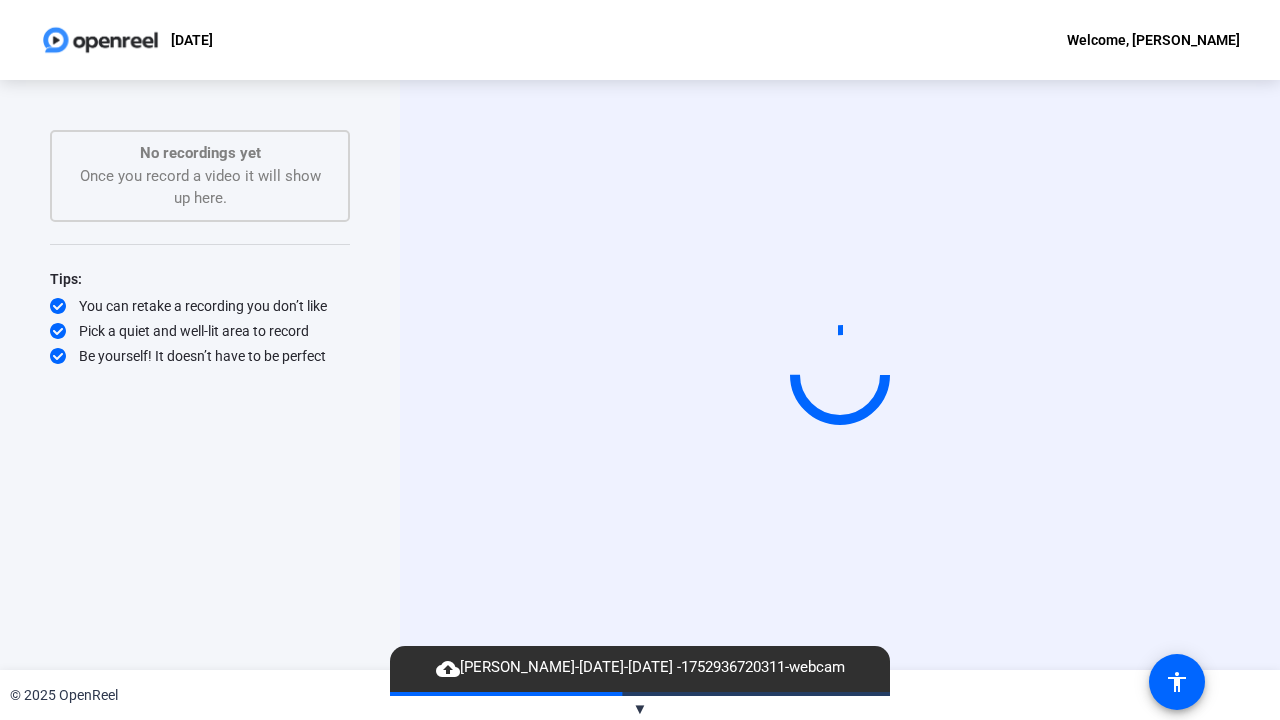 click on "Start Recording" 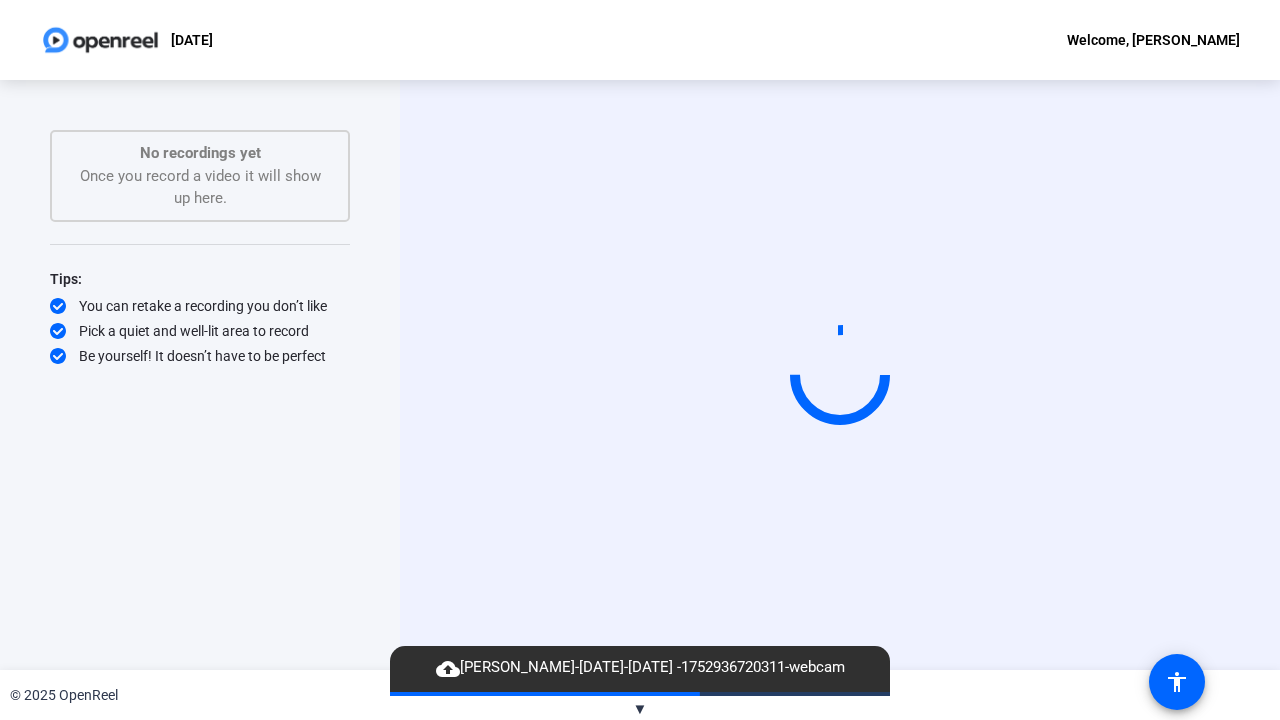 drag, startPoint x: 1252, startPoint y: 309, endPoint x: 1254, endPoint y: 388, distance: 79.025314 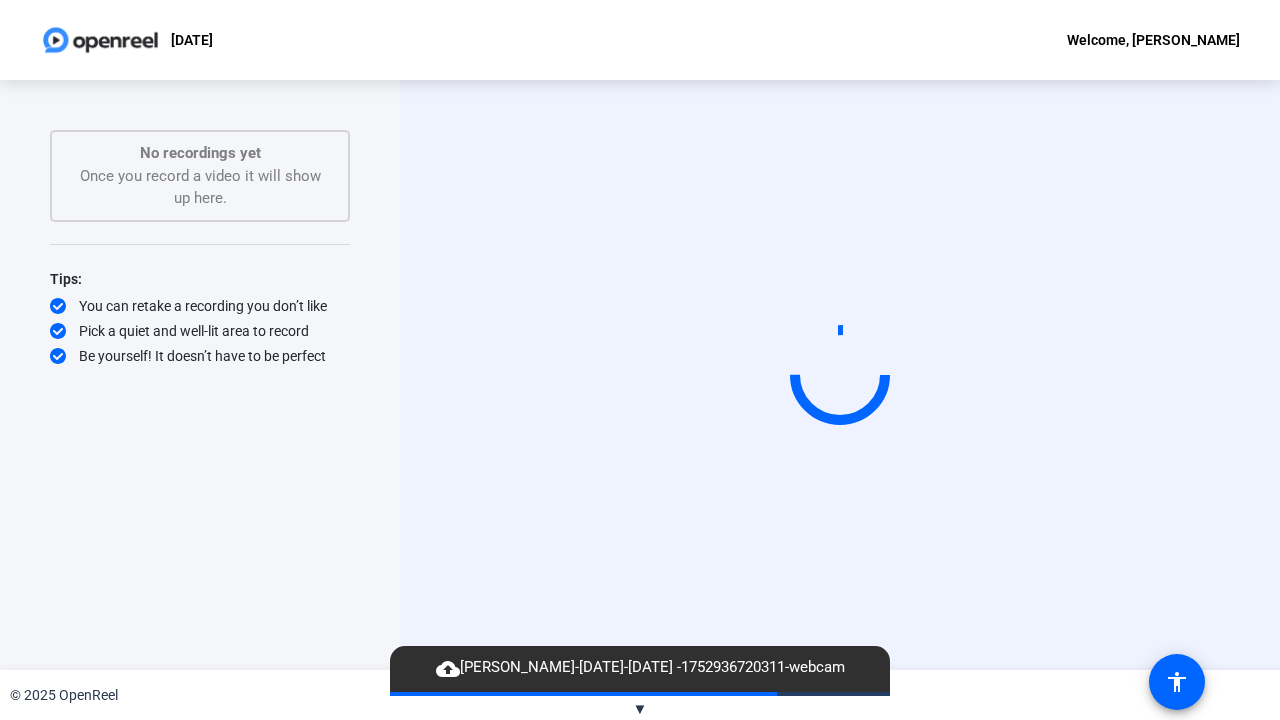 click 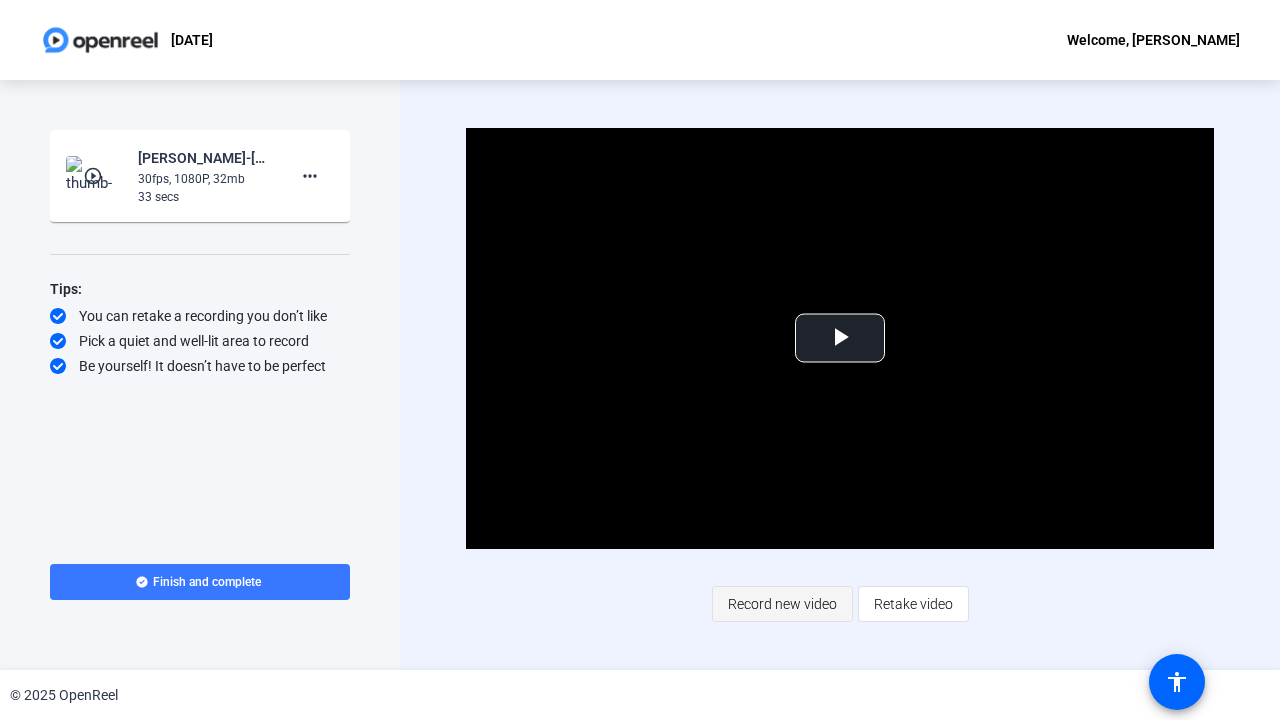 click on "Record new video" 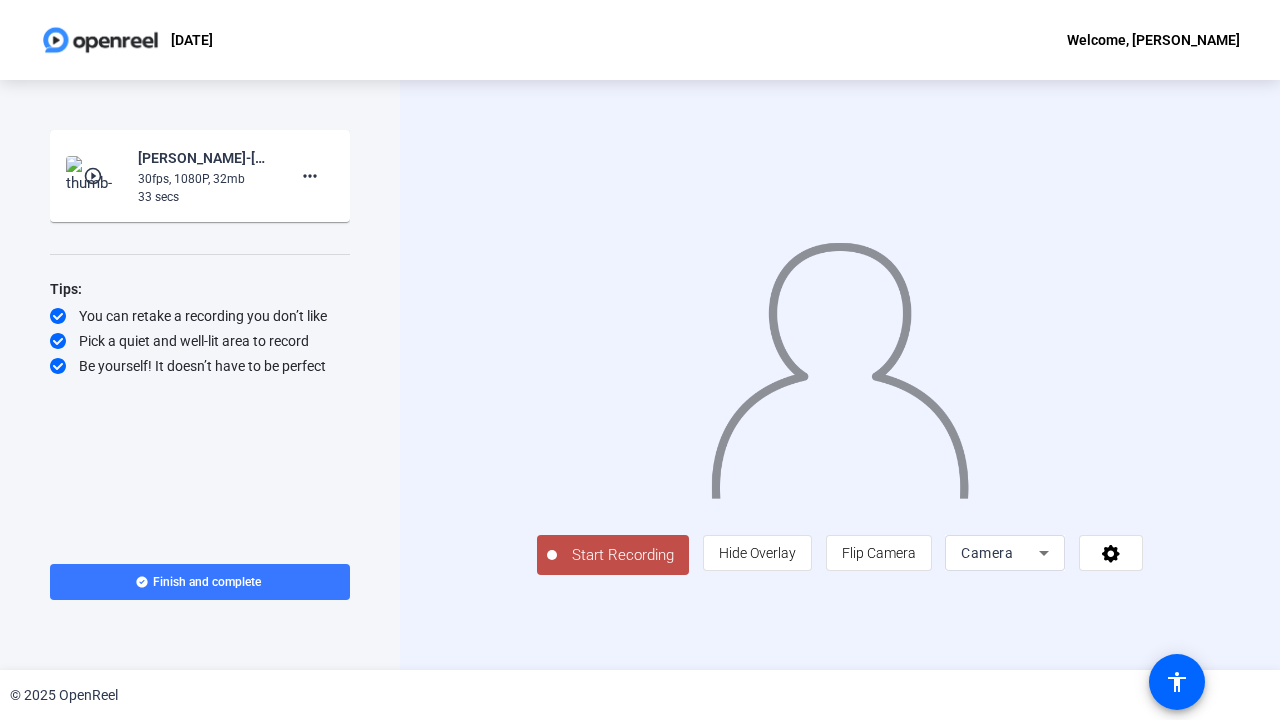 click on "Start Recording  person  Hide Overlay flip Flip Camera Camera" 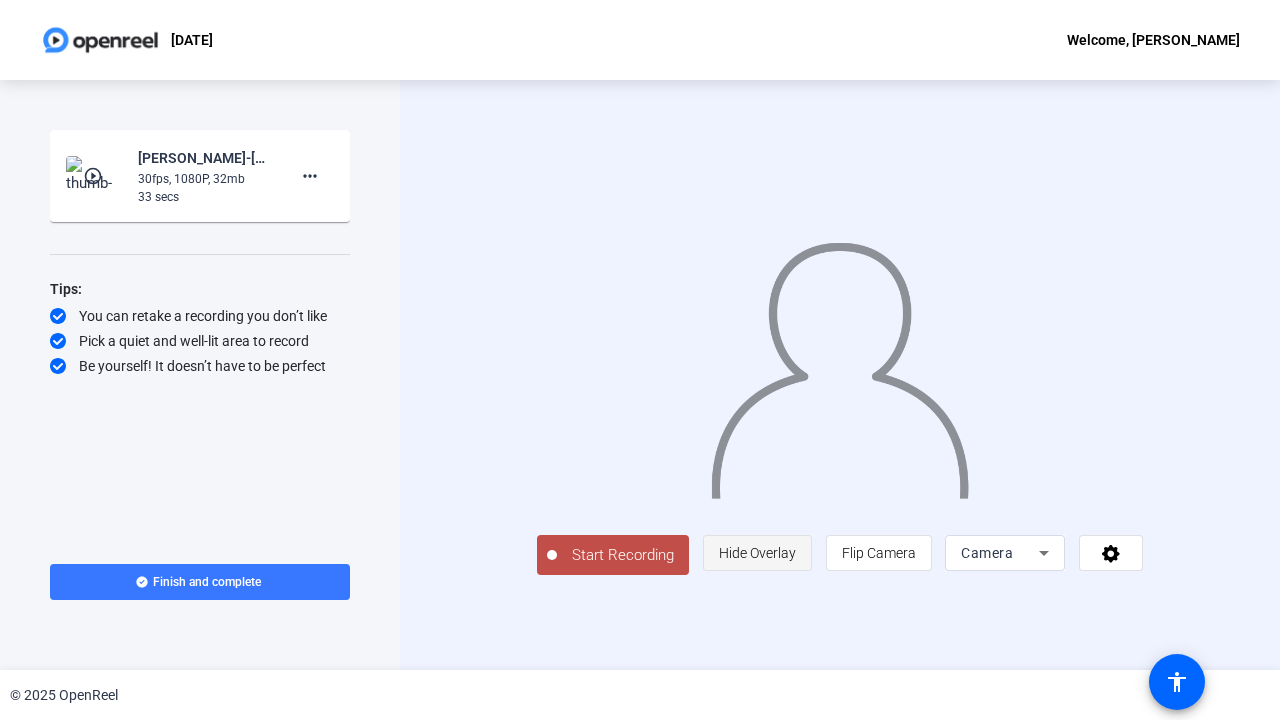 click on "Hide Overlay" 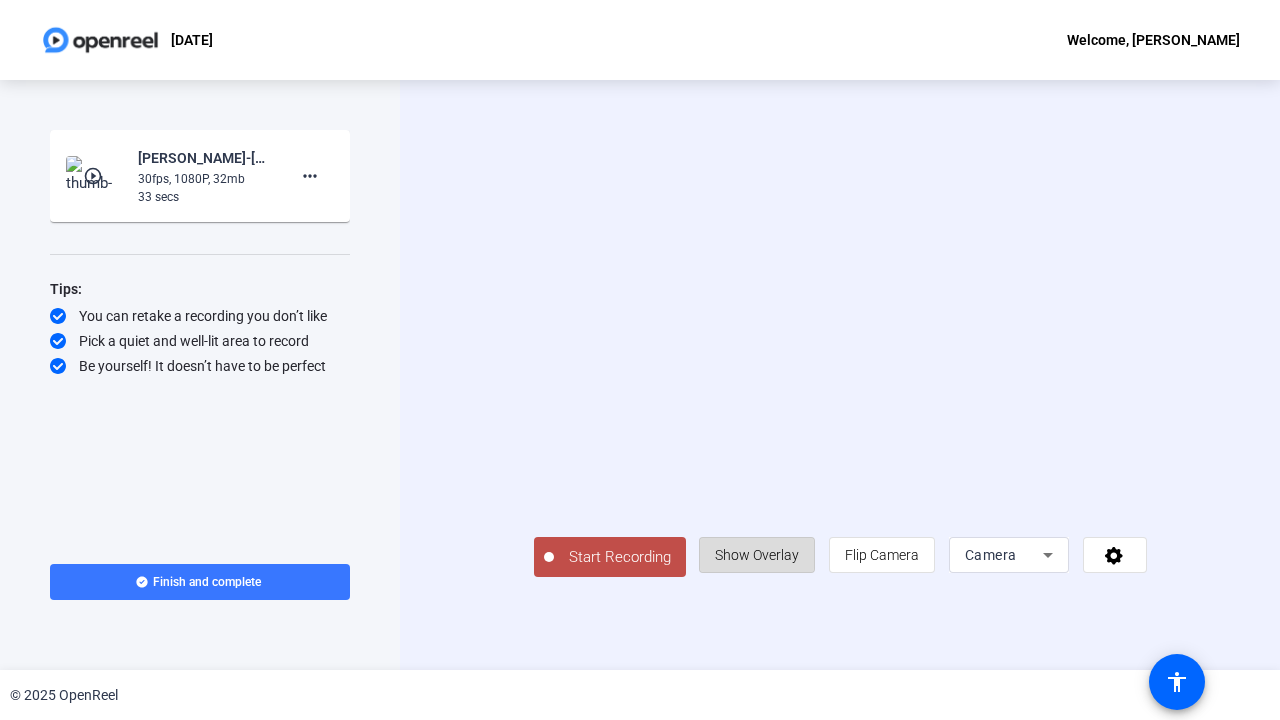 click on "Show Overlay" 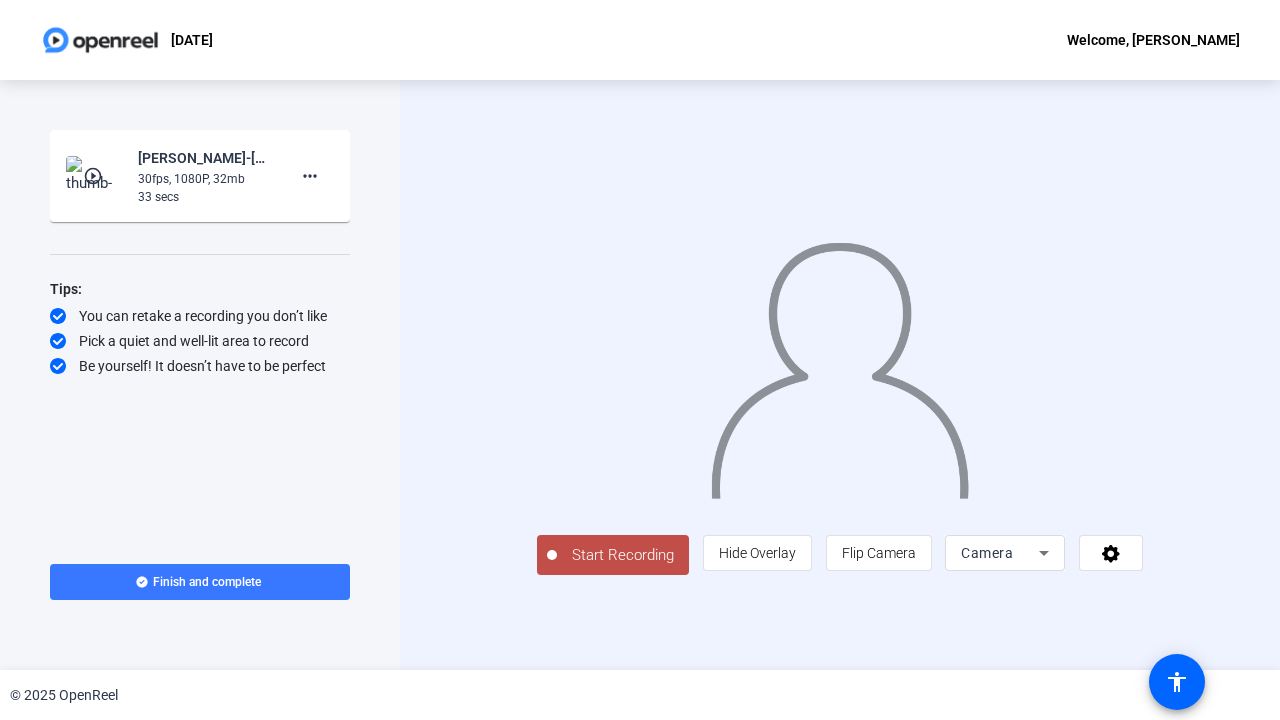 click on "Start Recording" 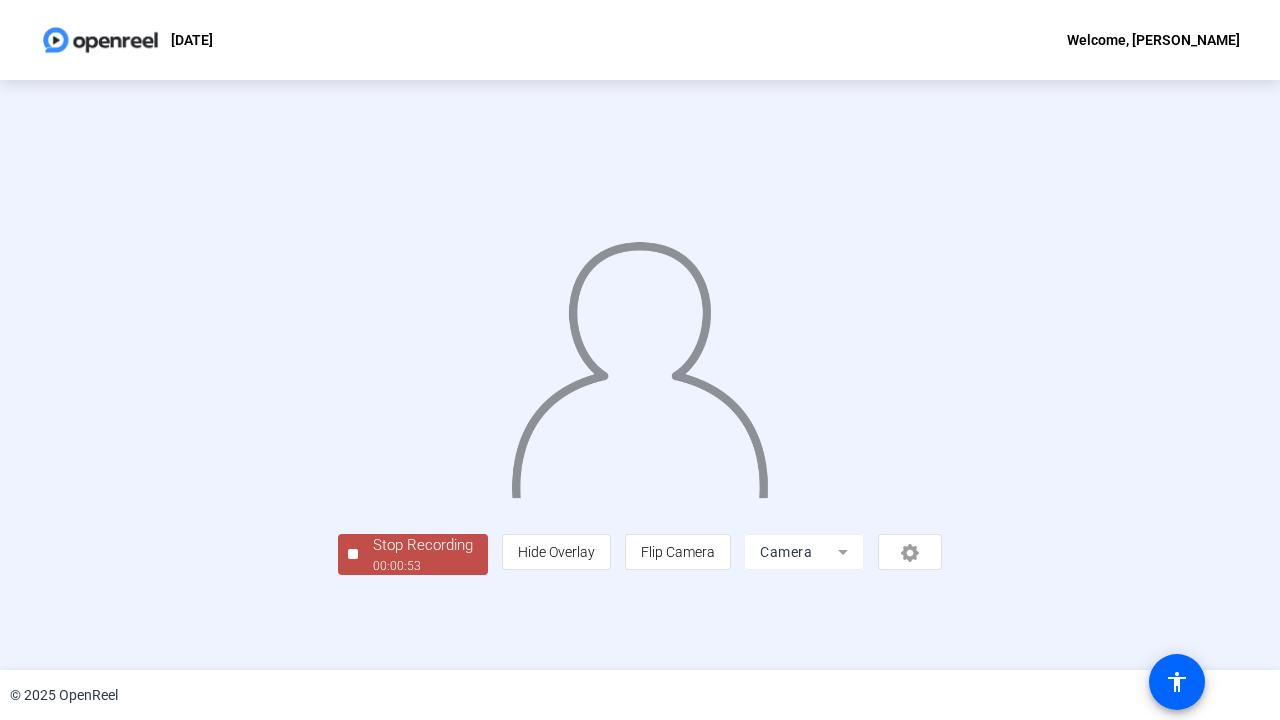 scroll, scrollTop: 56, scrollLeft: 0, axis: vertical 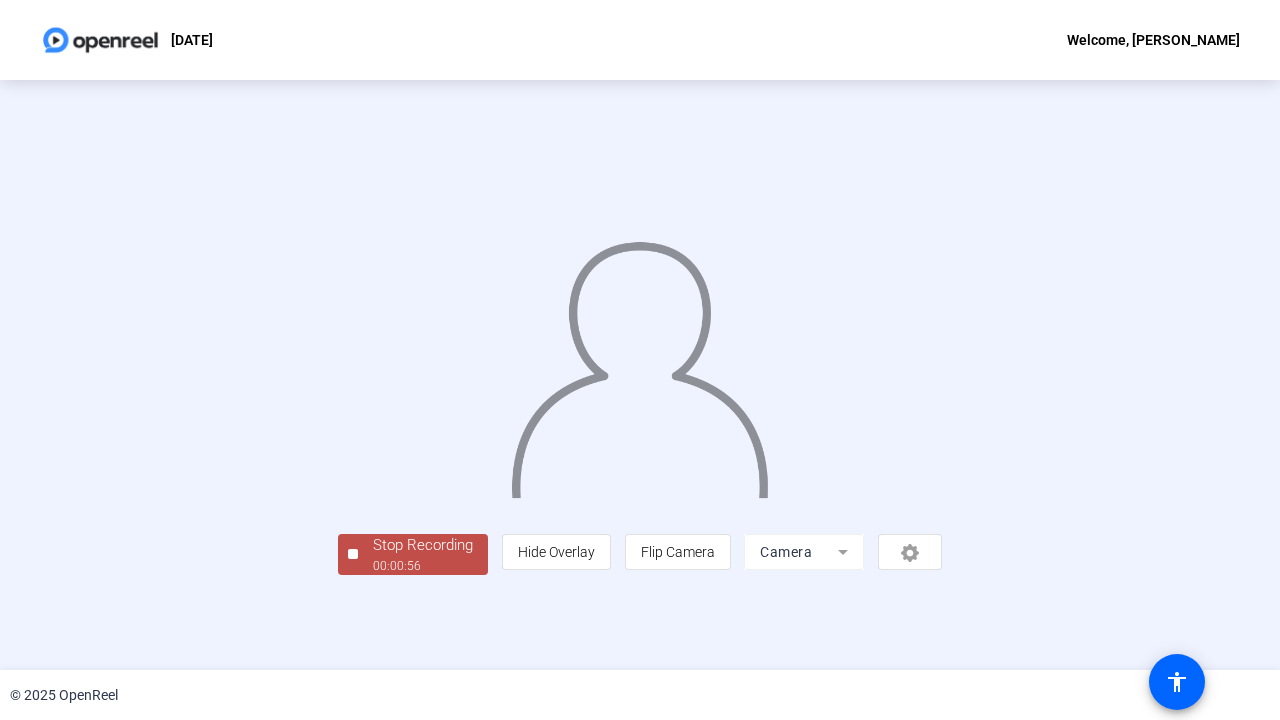 click on "Stop Recording  00:00:56" 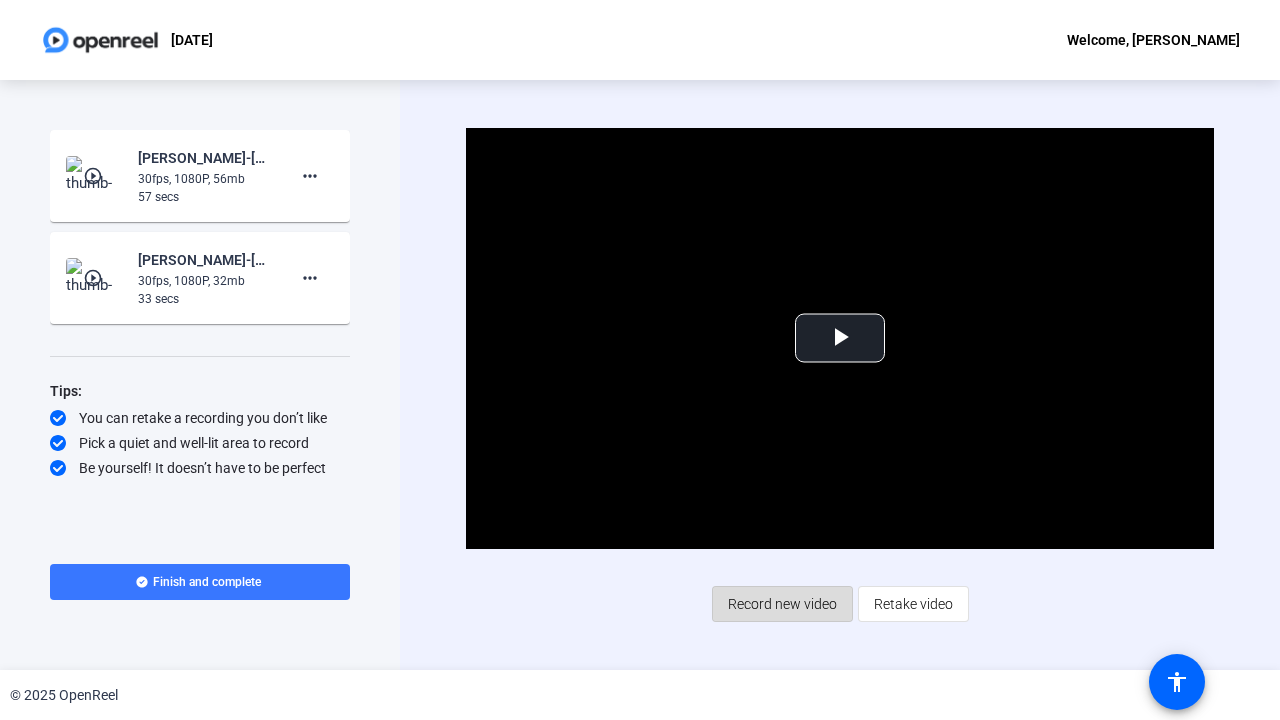 click on "Record new video" 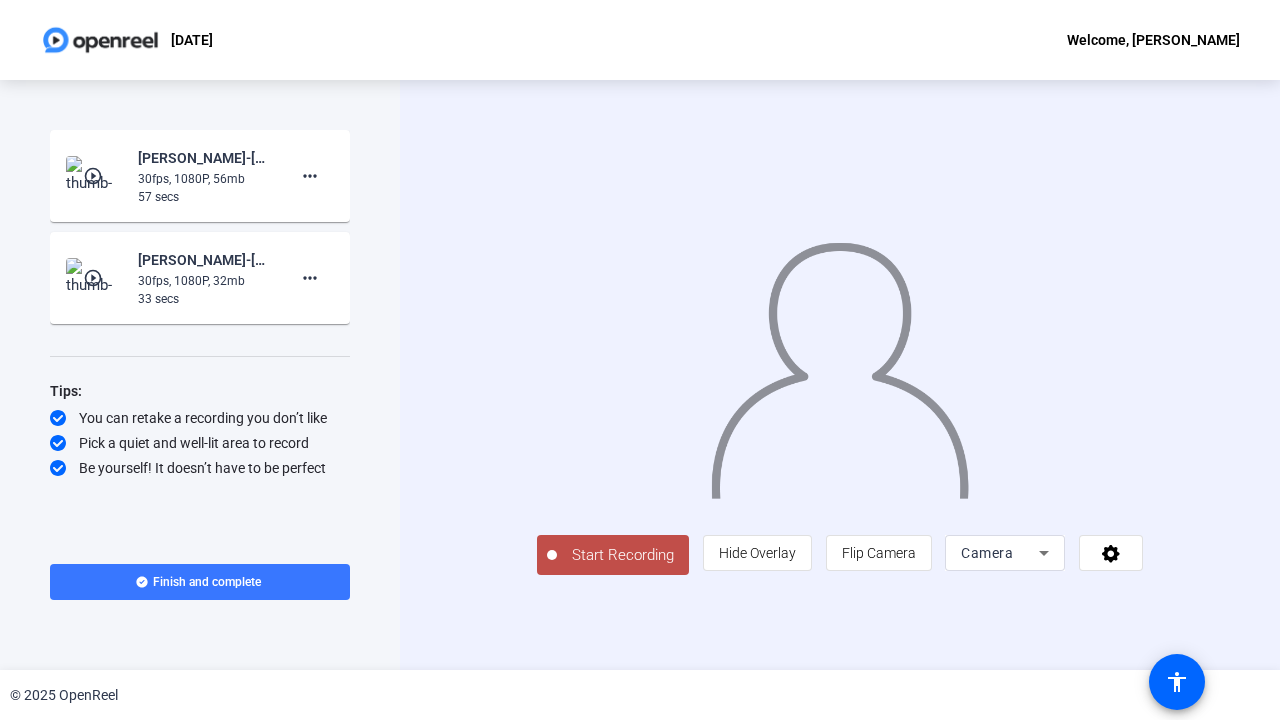 click on "Start Recording" 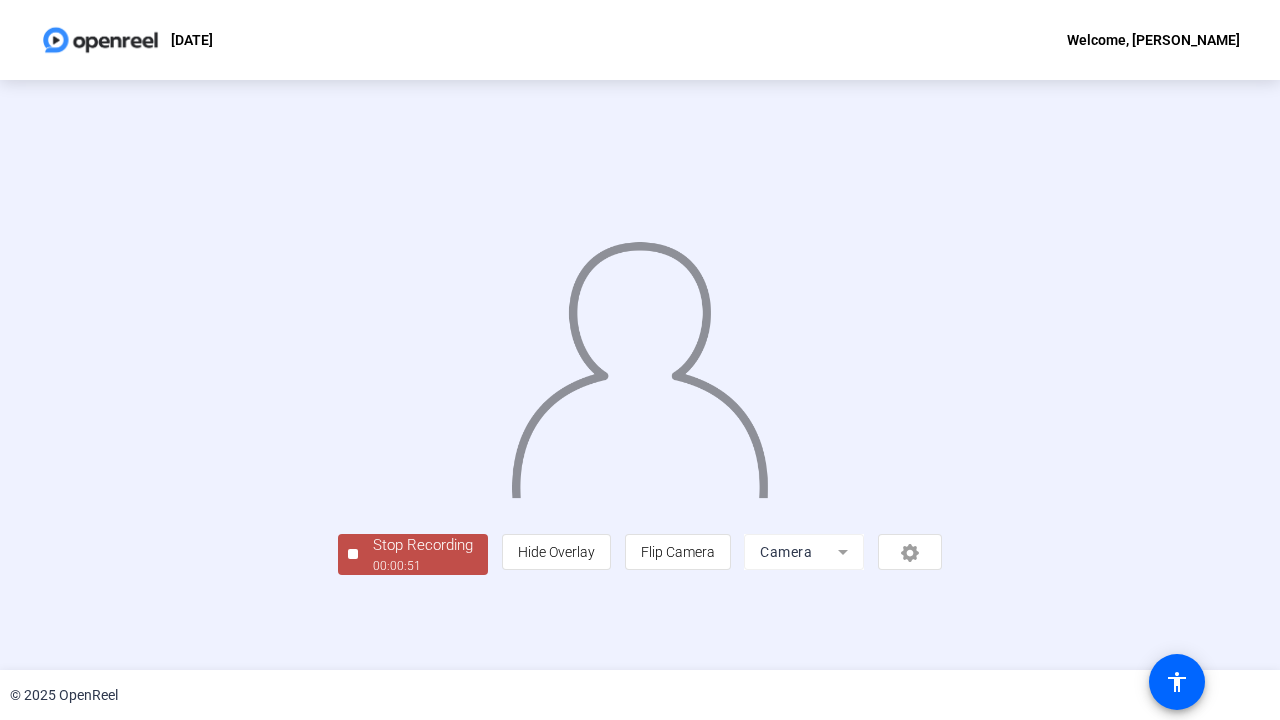 scroll, scrollTop: 56, scrollLeft: 0, axis: vertical 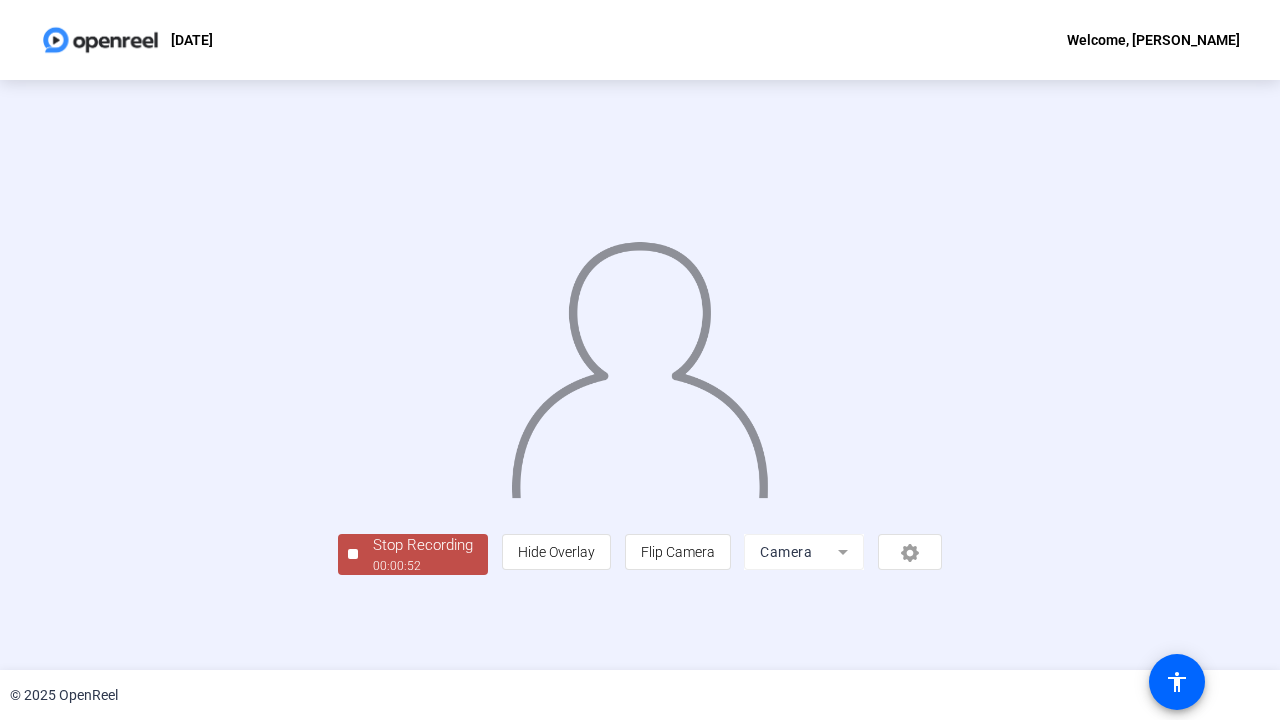 click on "Stop Recording" 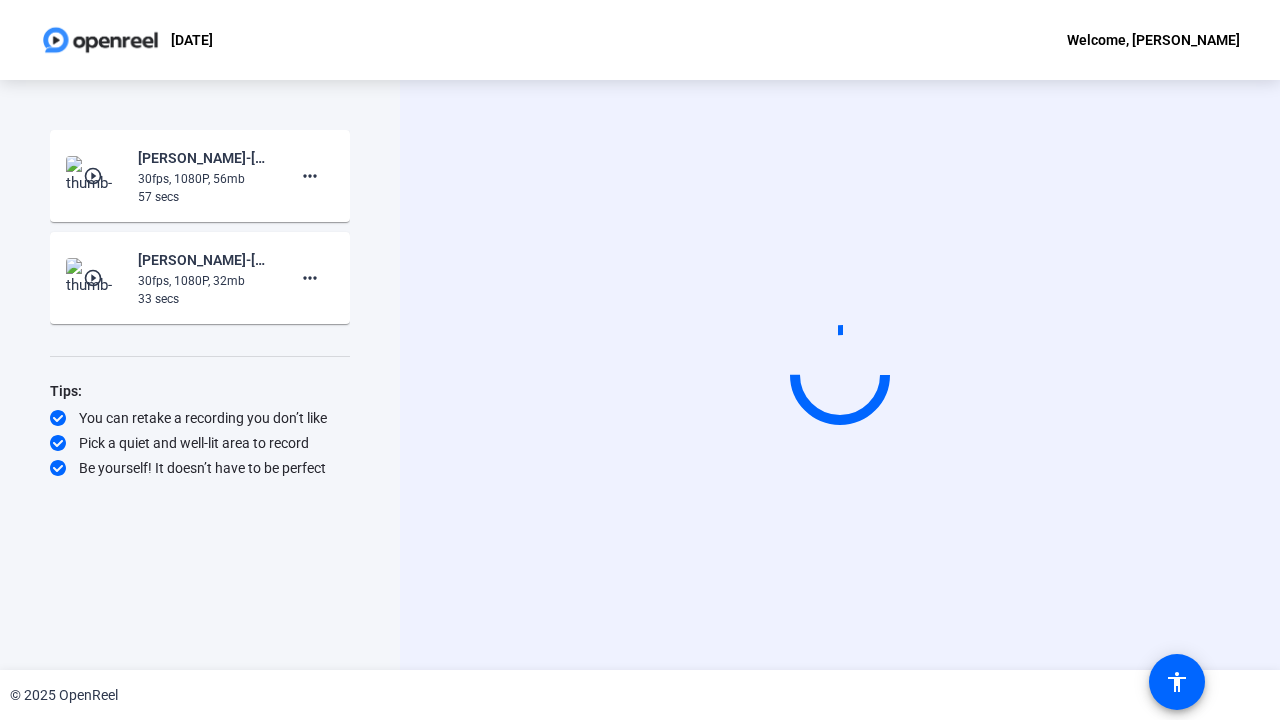 scroll, scrollTop: 0, scrollLeft: 0, axis: both 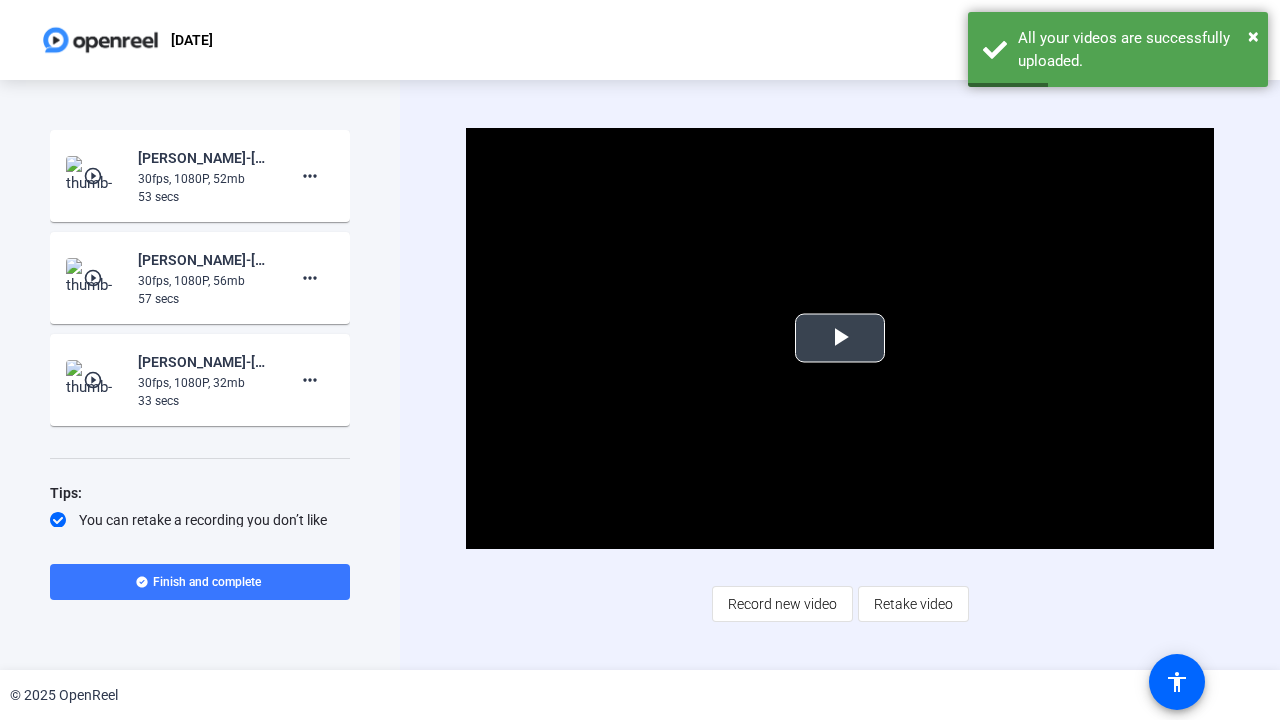 click at bounding box center [840, 338] 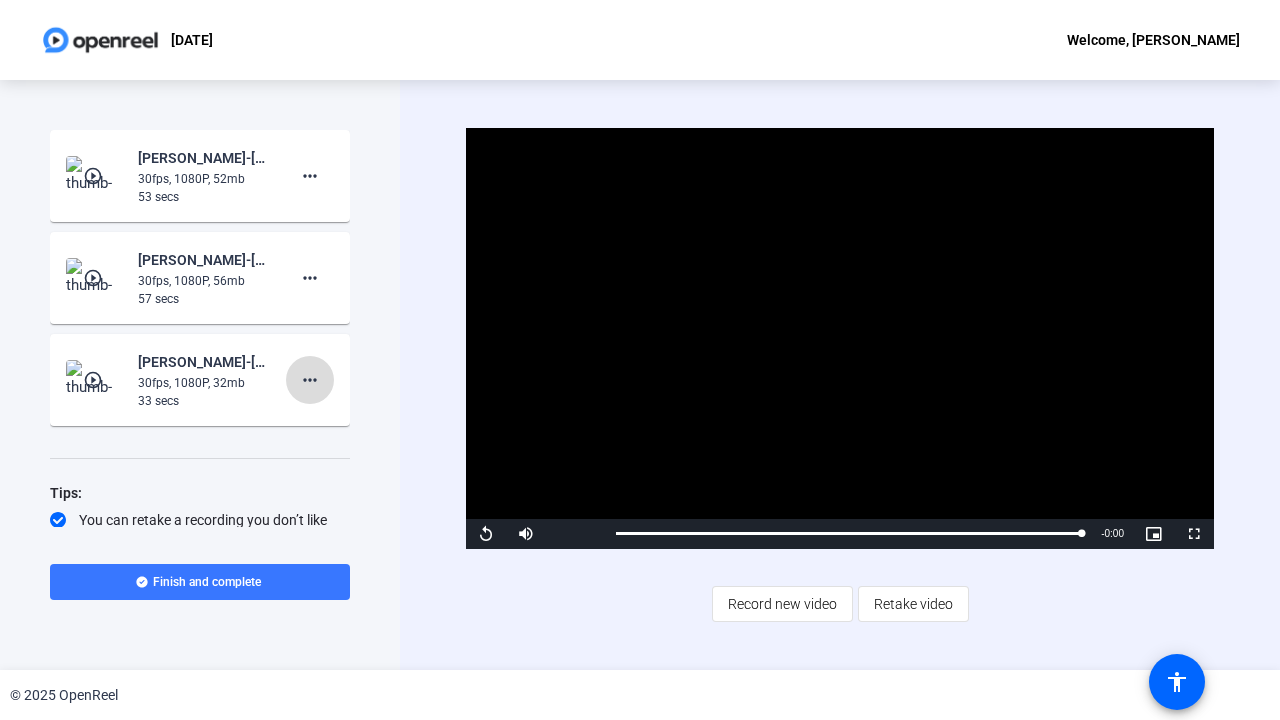 click on "more_horiz" 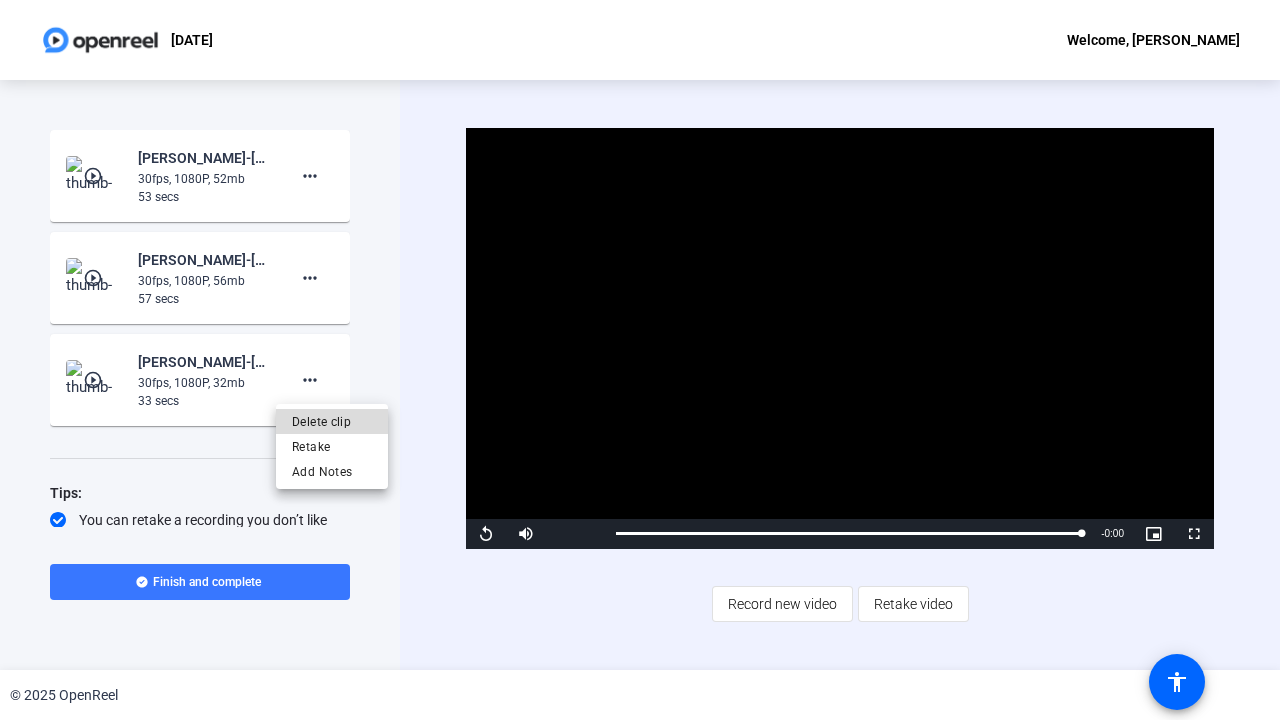 click on "Delete clip" at bounding box center [332, 422] 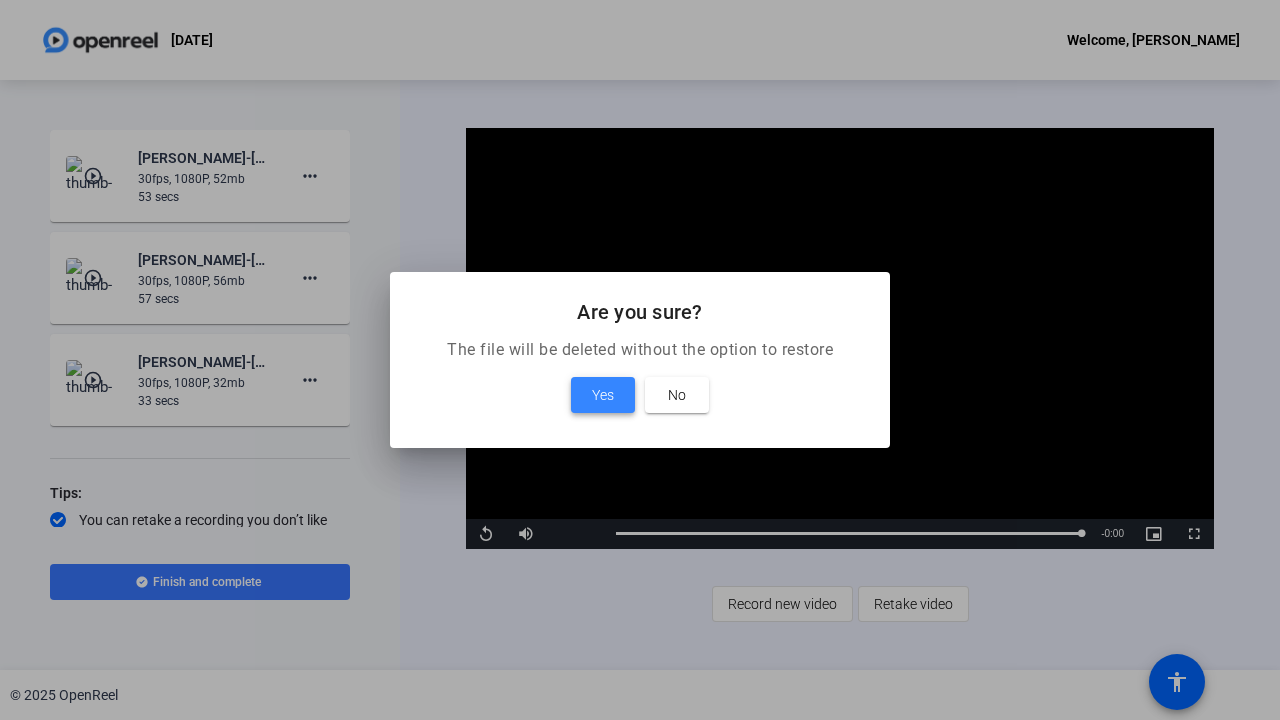 click on "Yes" at bounding box center [603, 395] 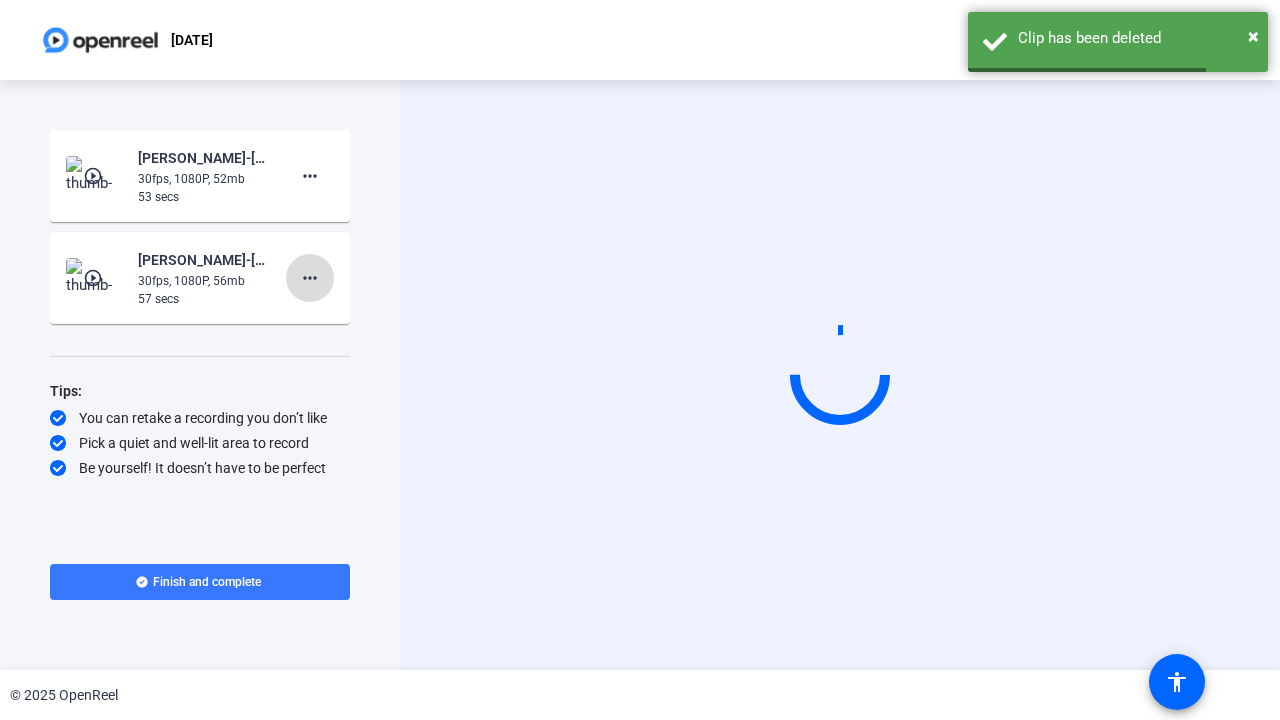 click on "more_horiz" 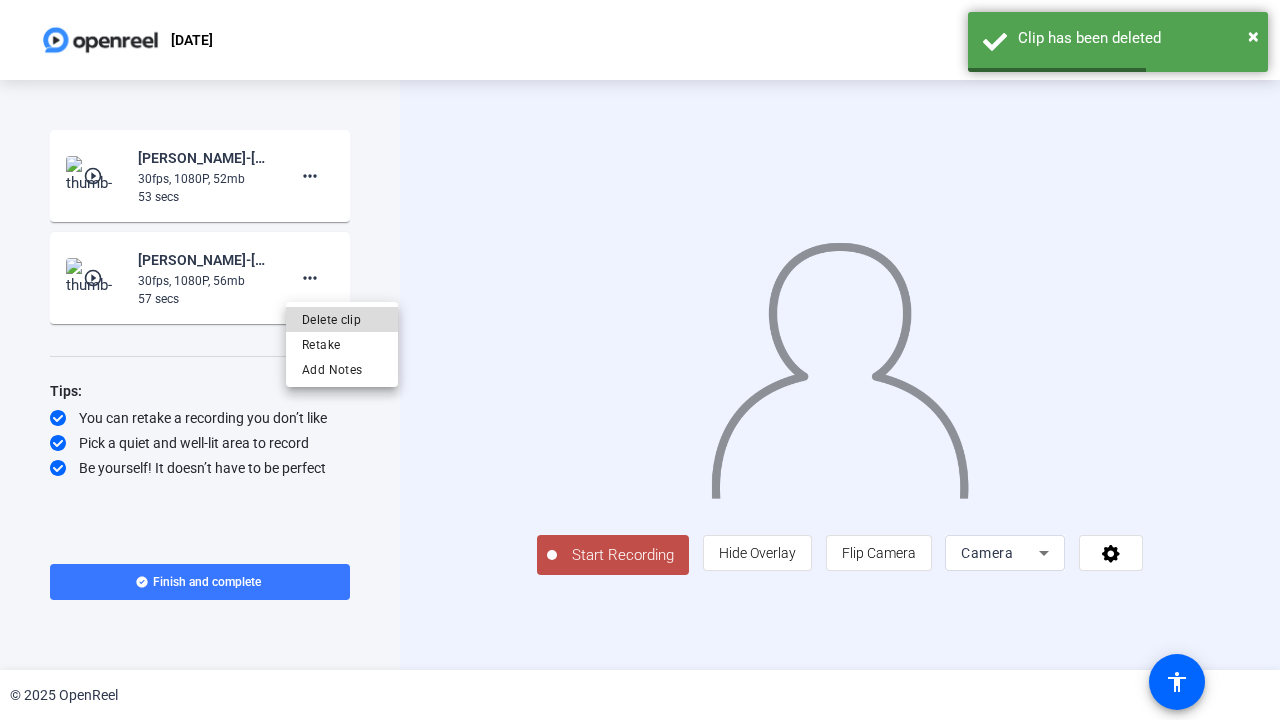 click on "Delete clip" at bounding box center (342, 320) 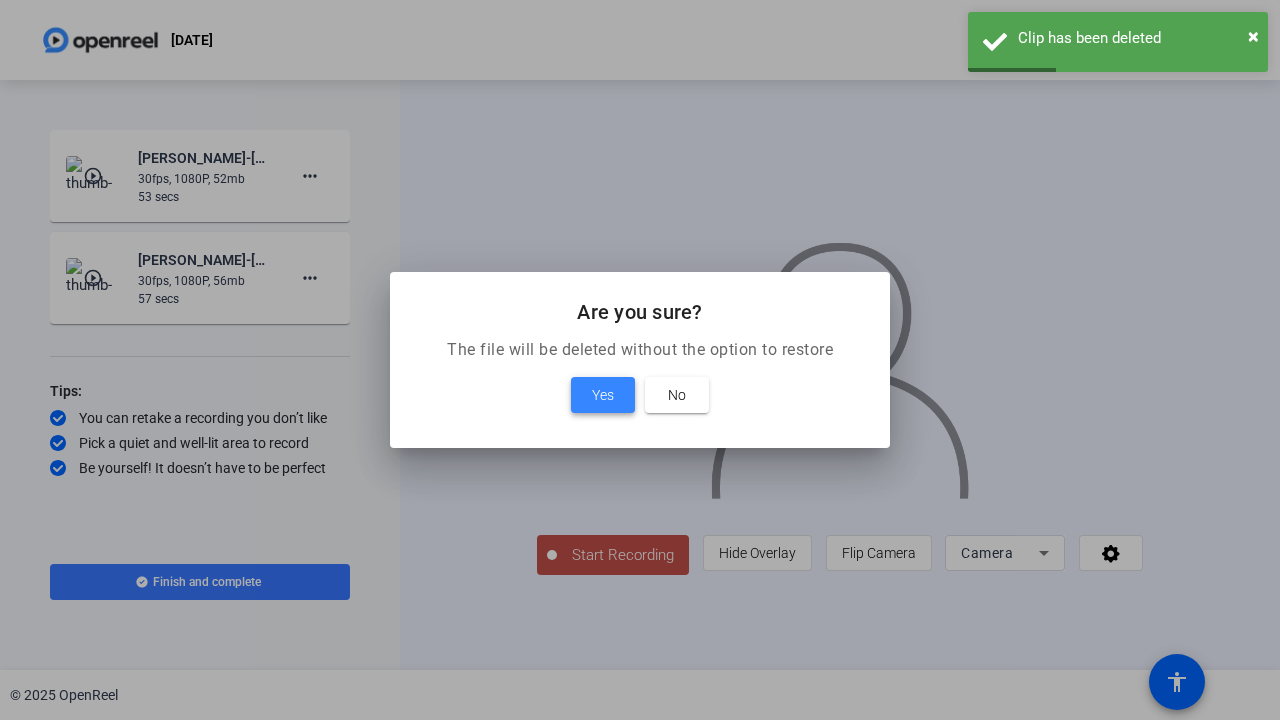 click at bounding box center [603, 395] 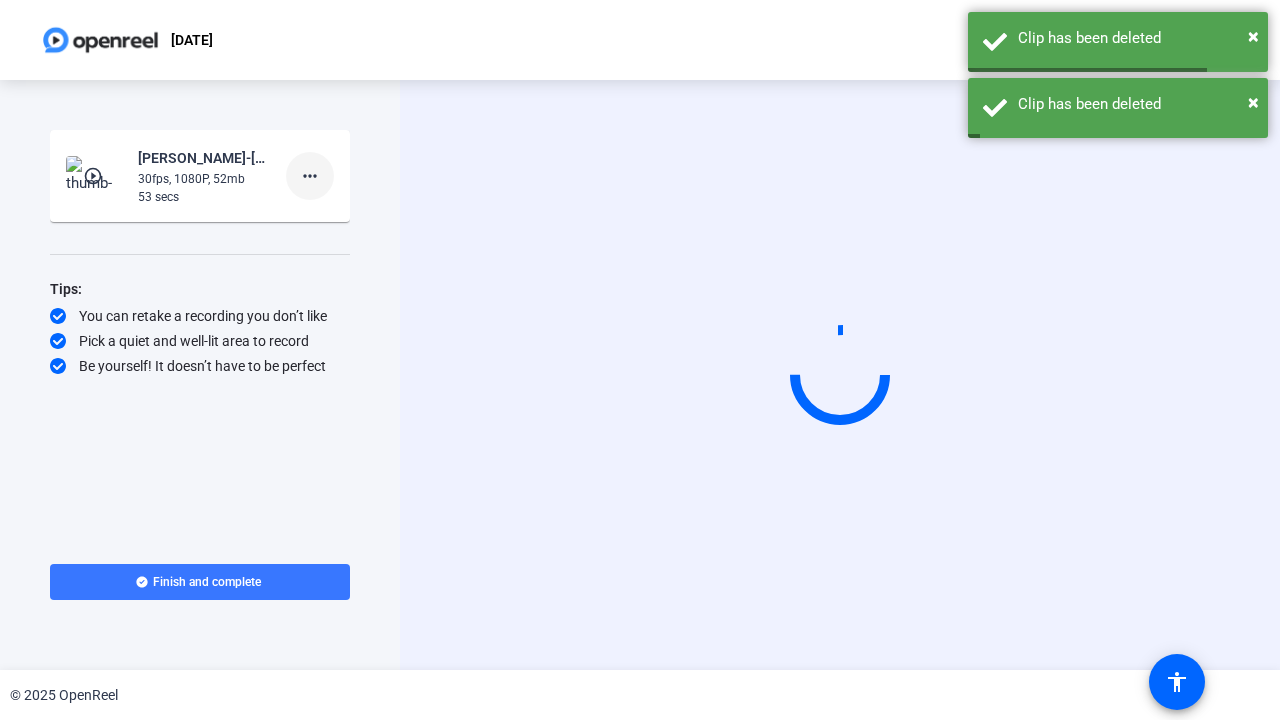 click on "more_horiz" 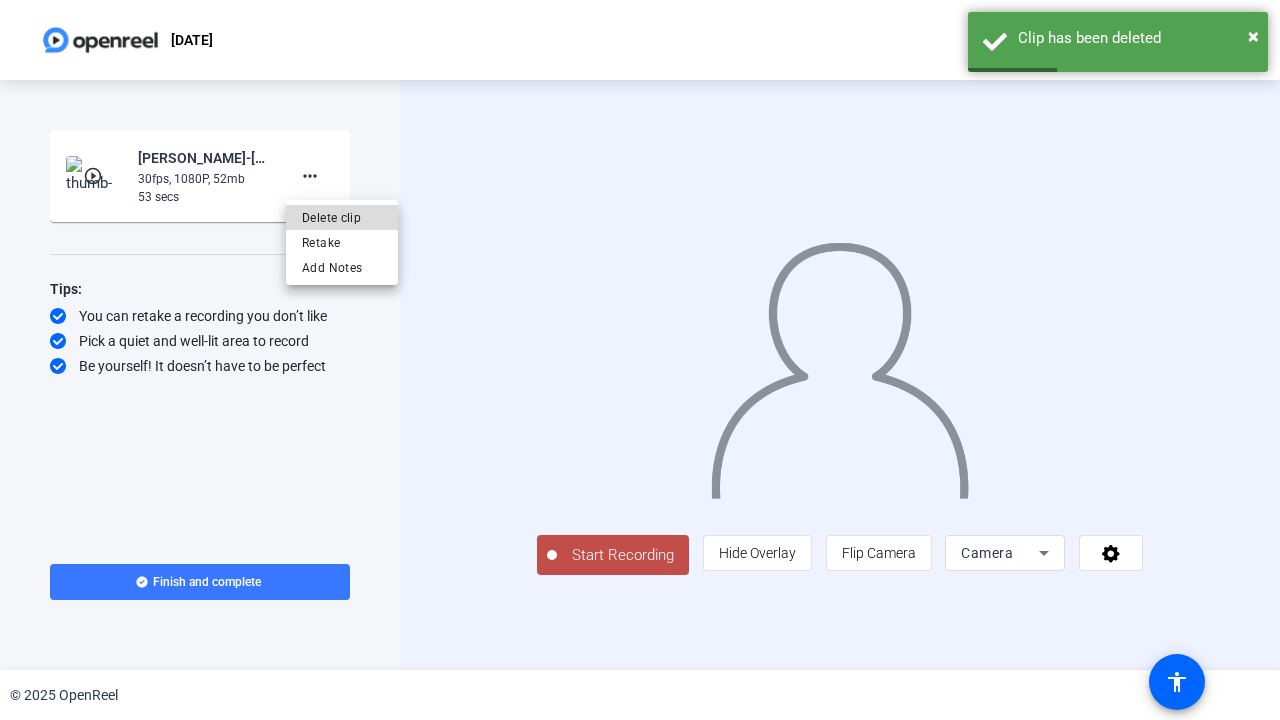 click on "Delete clip" at bounding box center (342, 218) 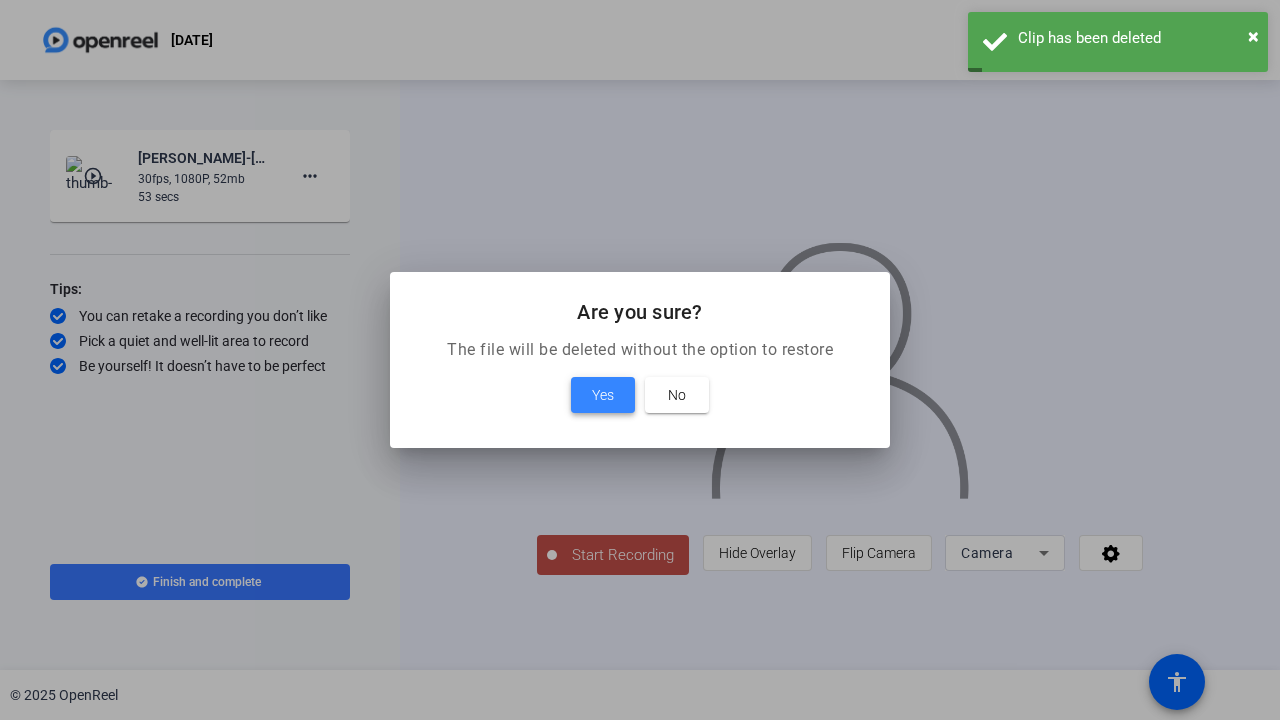 click at bounding box center [603, 395] 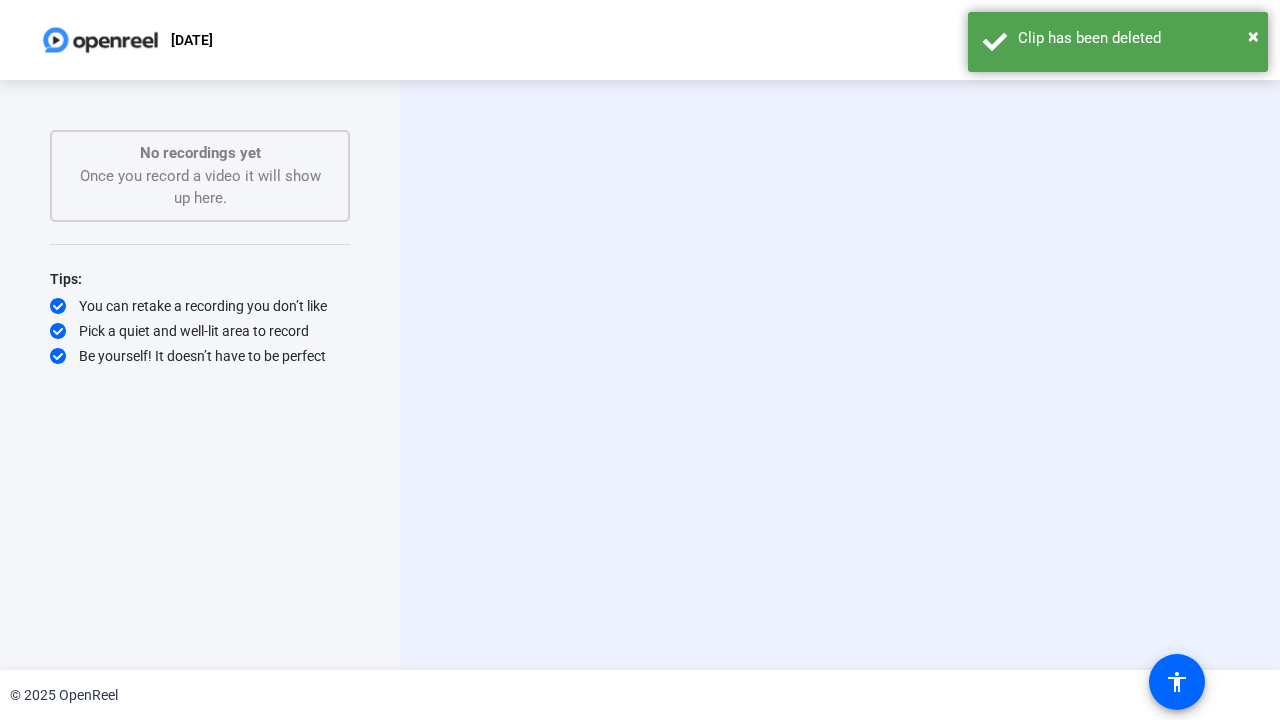 click at bounding box center (840, 375) 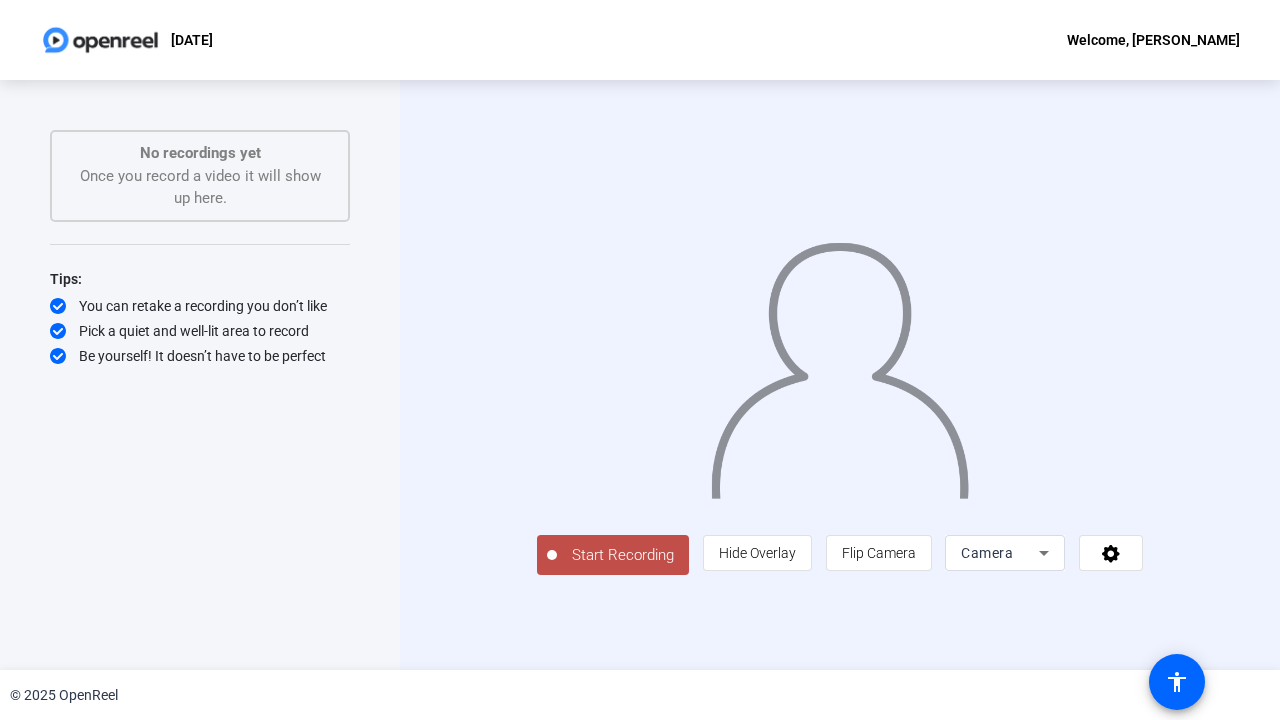 click on "Start Recording" 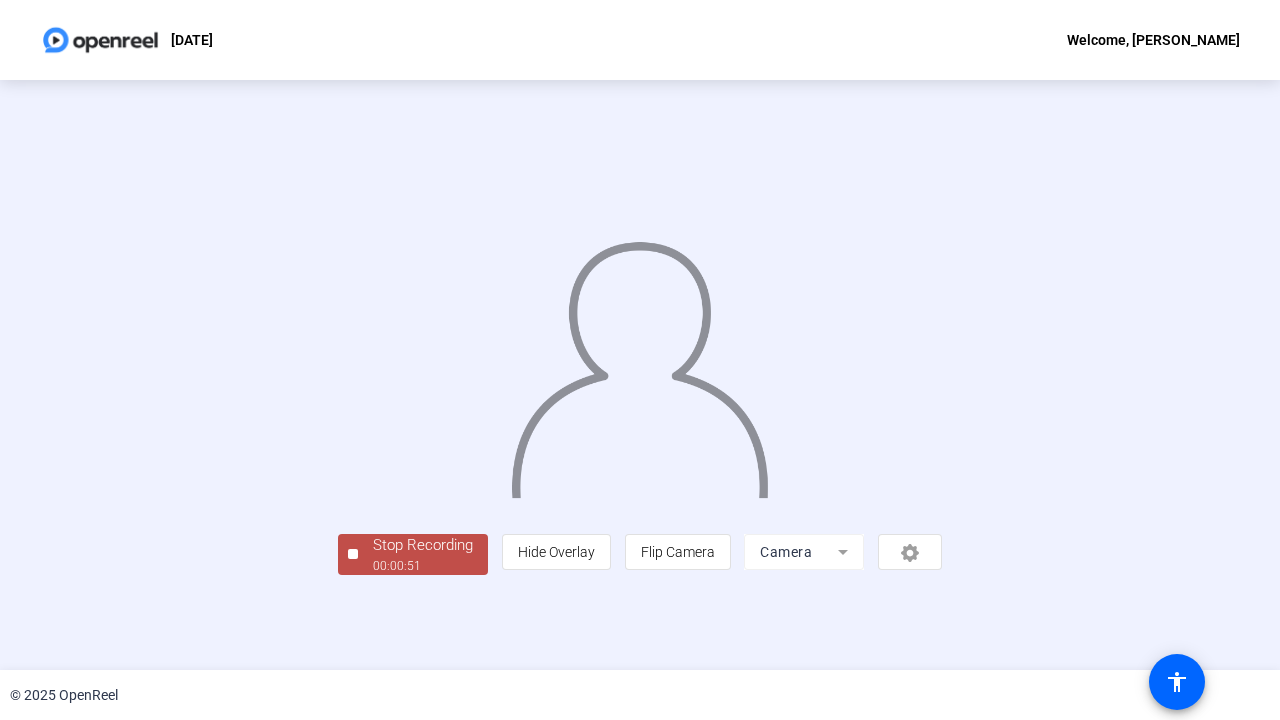 scroll, scrollTop: 56, scrollLeft: 0, axis: vertical 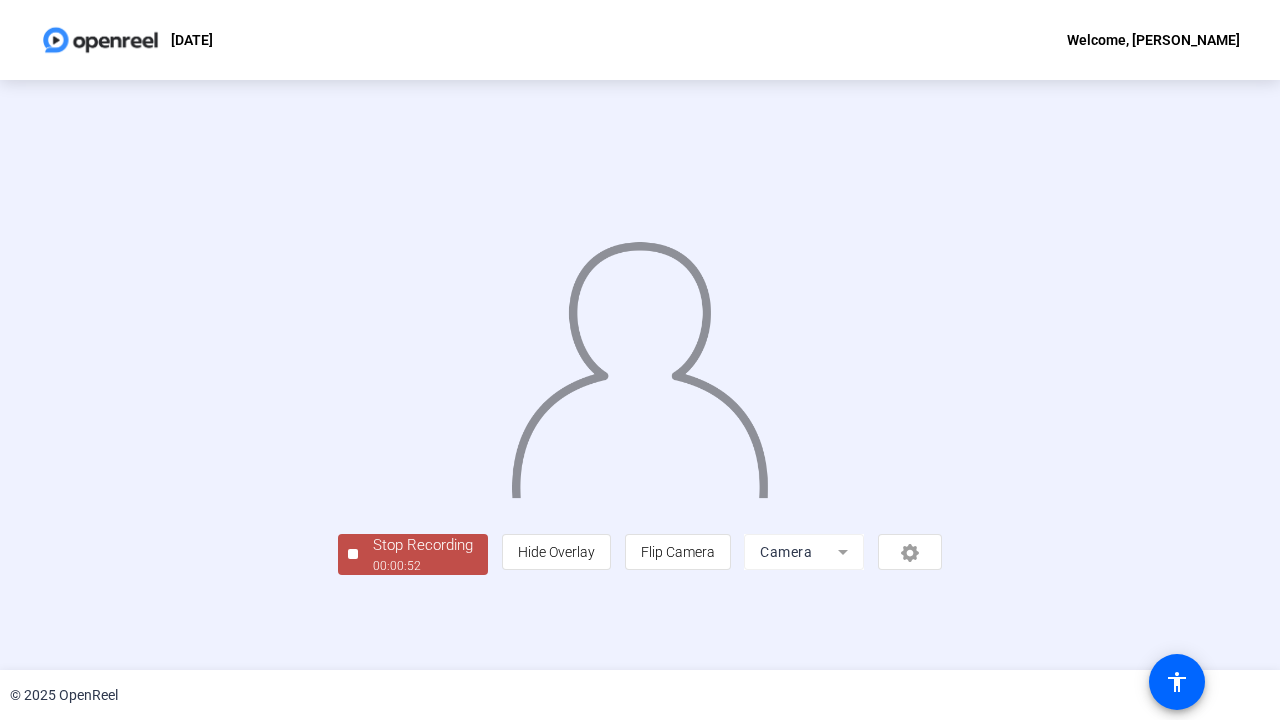 click on "00:00:52" 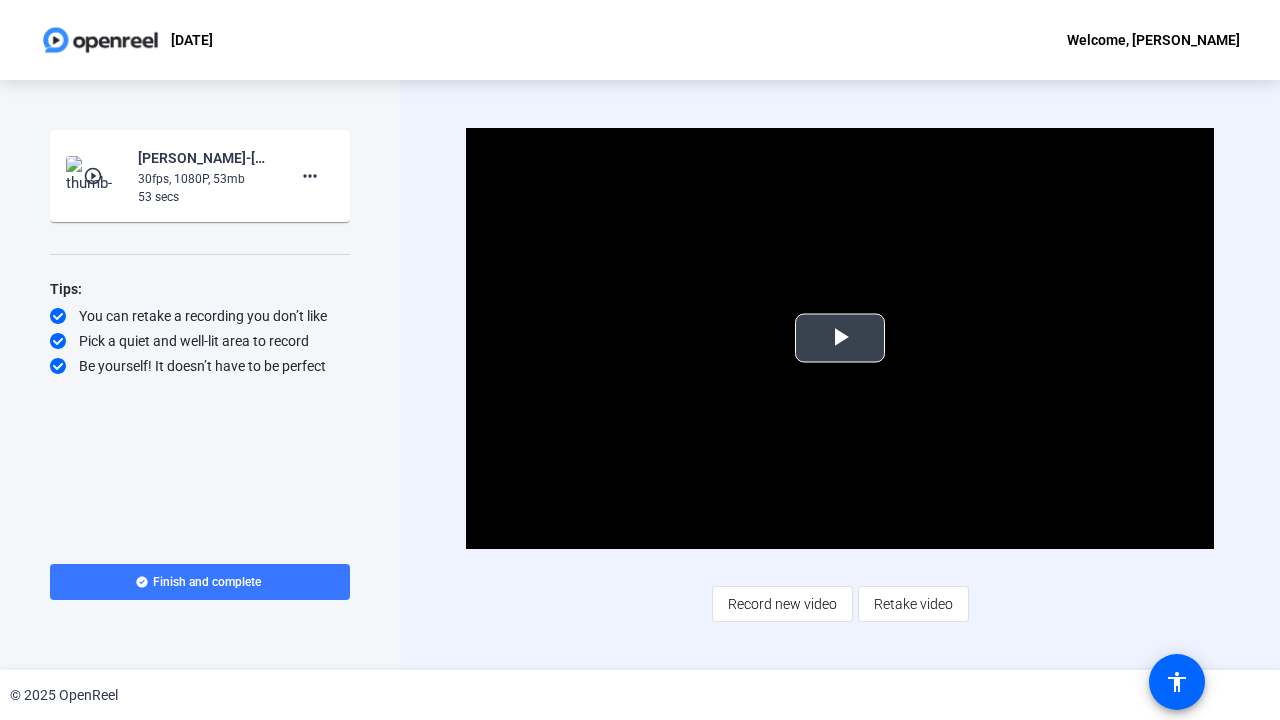 click at bounding box center (840, 338) 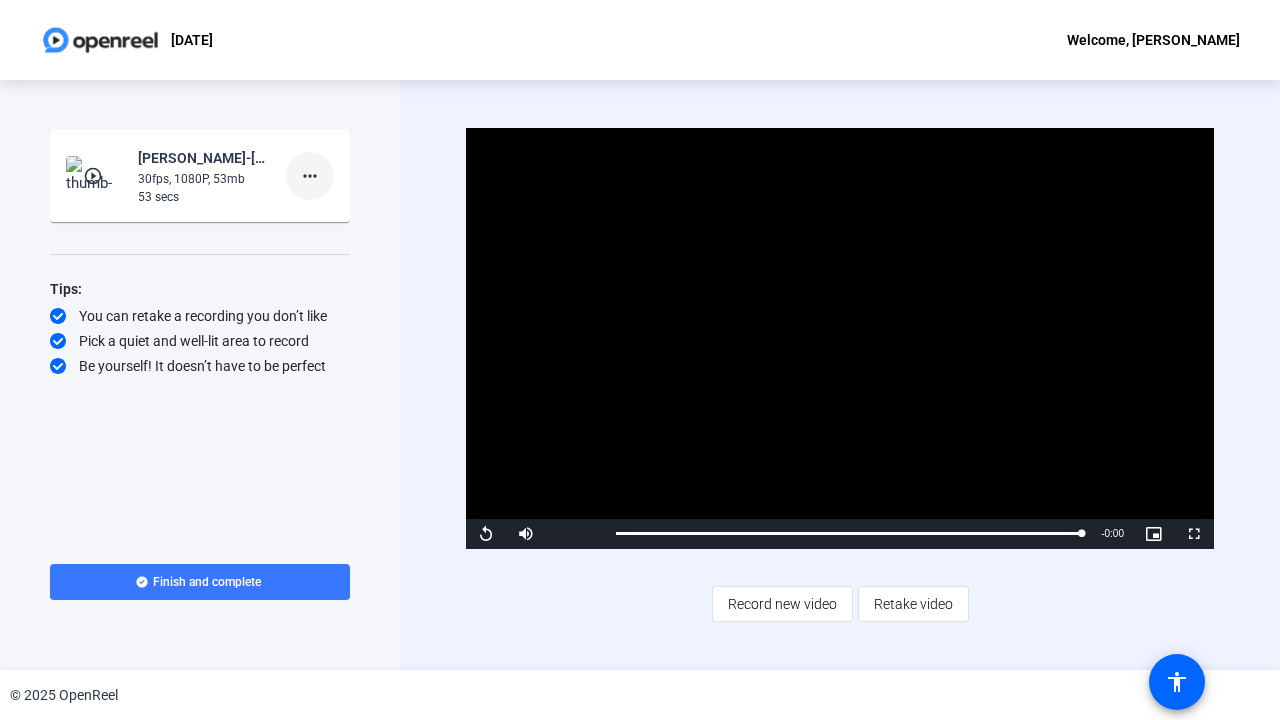 click on "more_horiz" 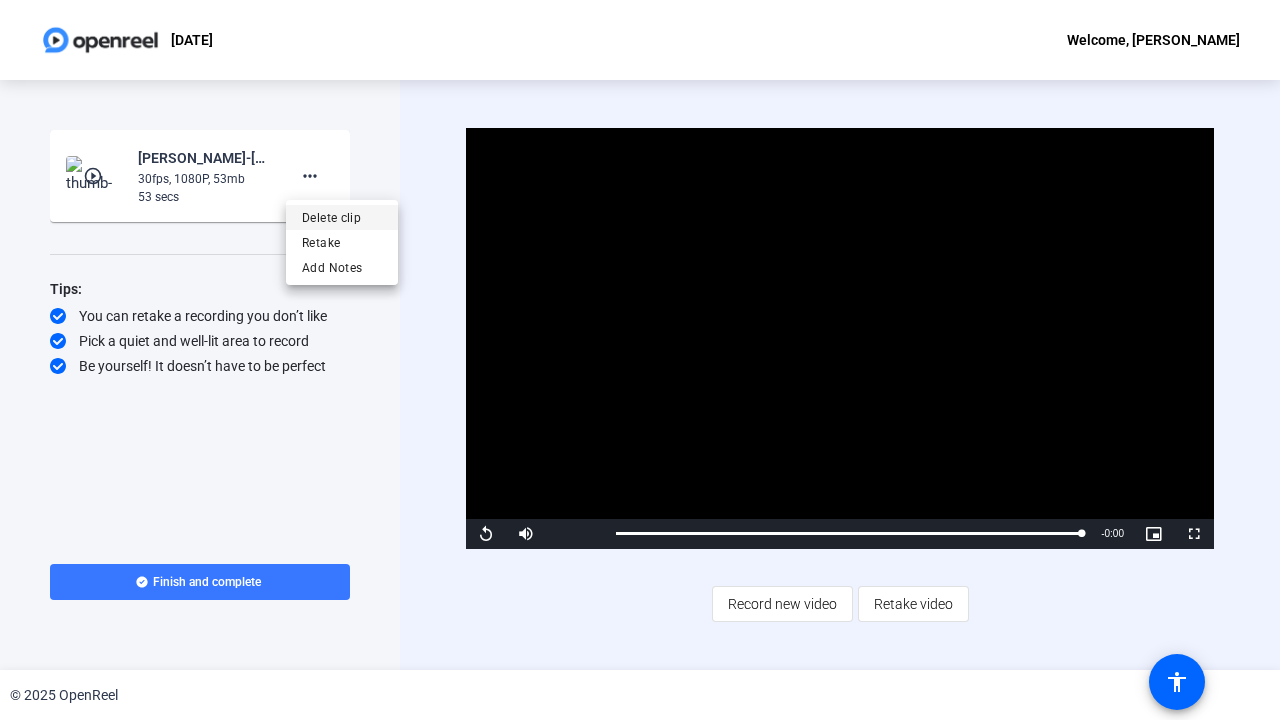 click on "Delete clip" at bounding box center (342, 218) 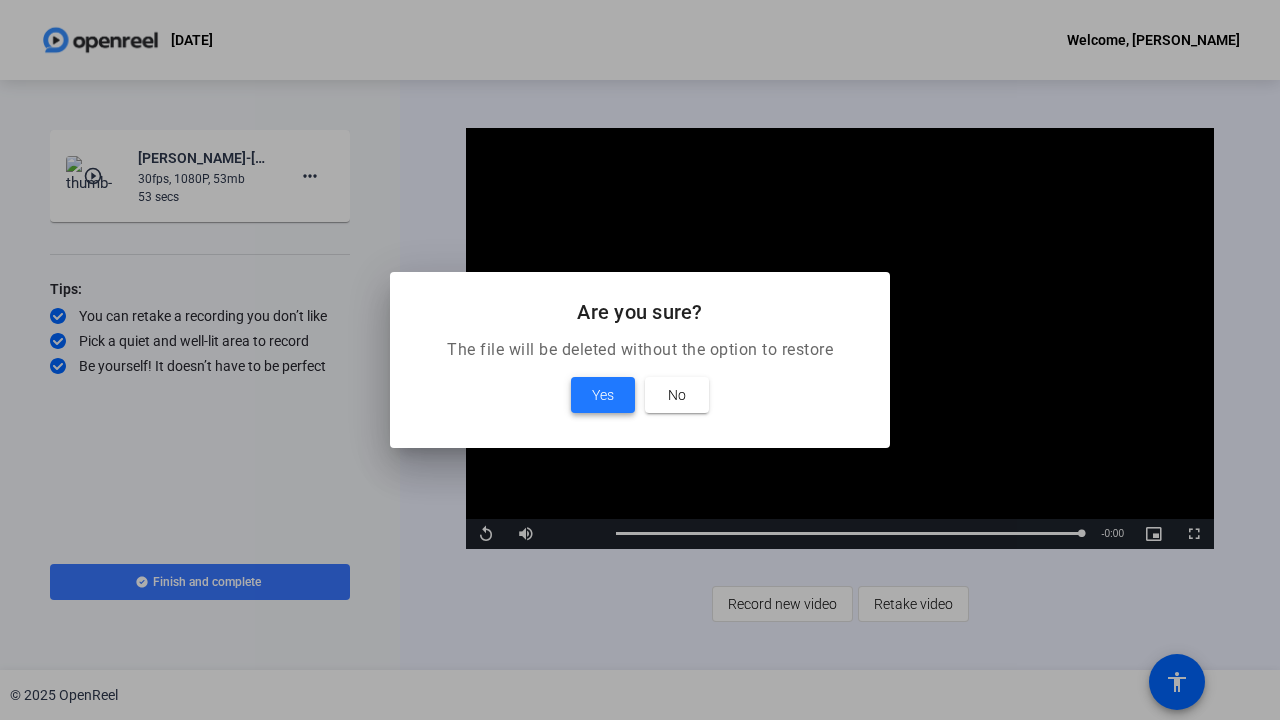 click at bounding box center [603, 395] 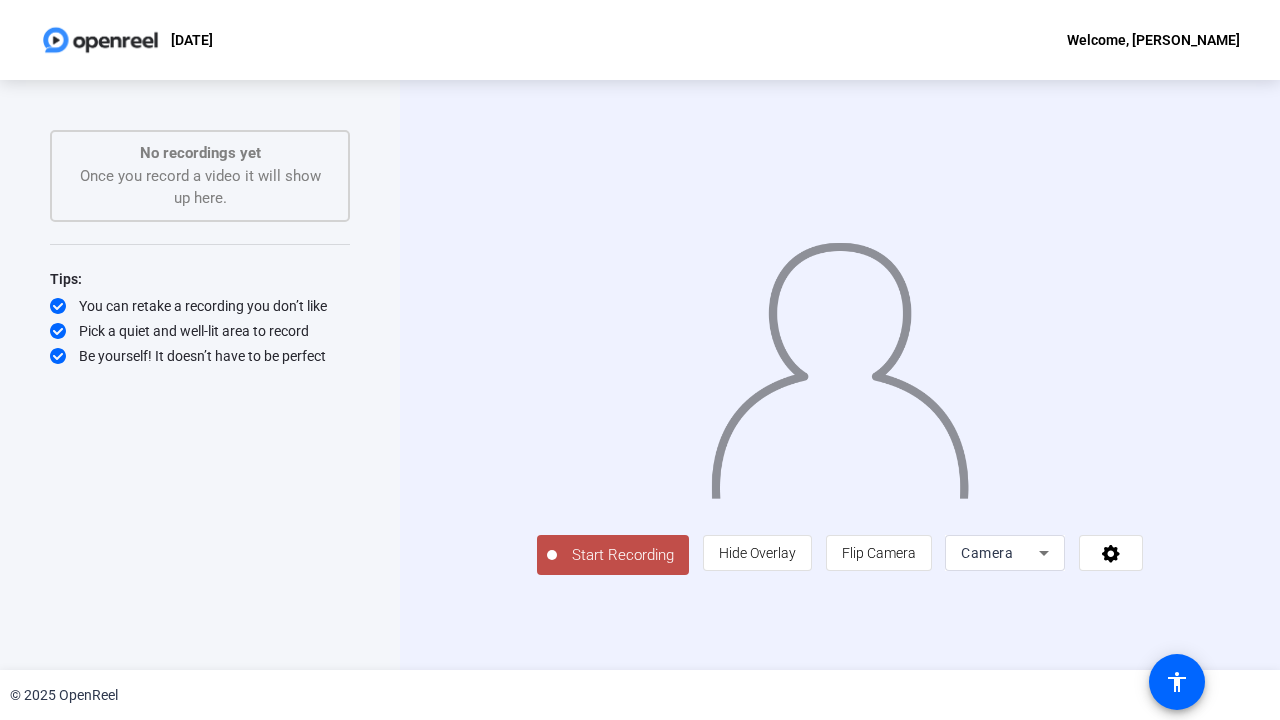click on "Start Recording" 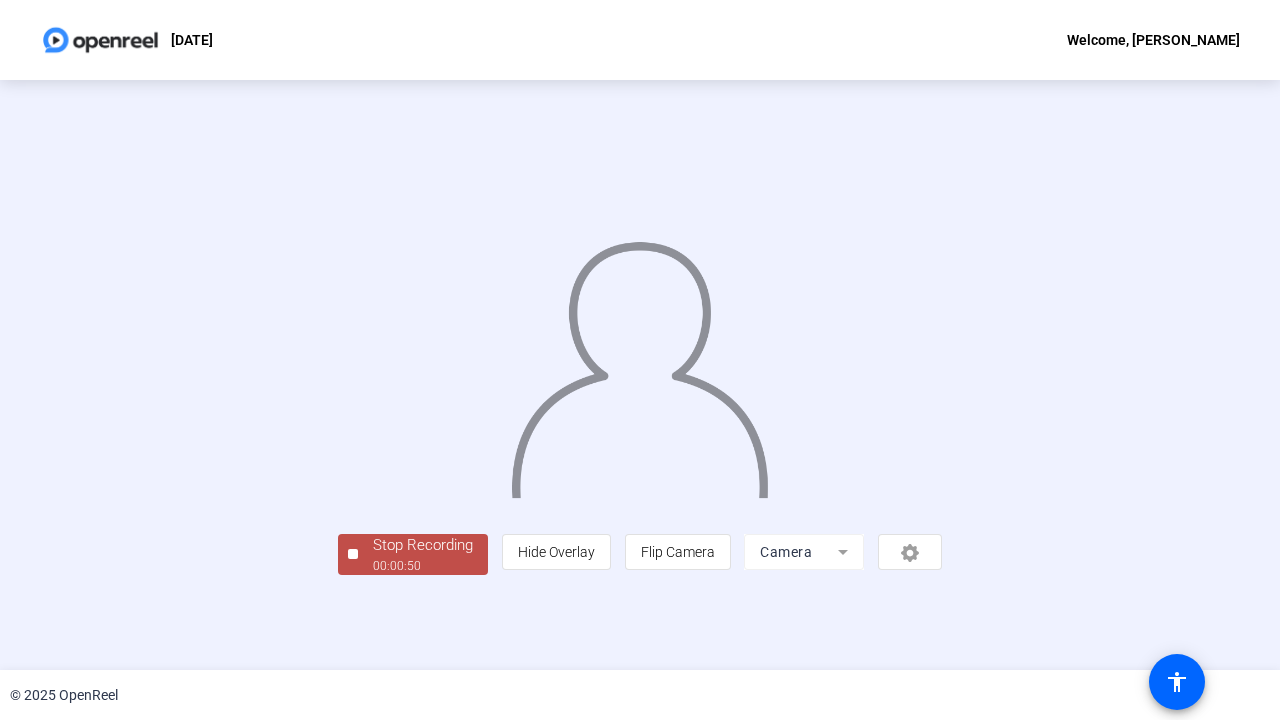 drag, startPoint x: 1269, startPoint y: 113, endPoint x: 1278, endPoint y: 139, distance: 27.513634 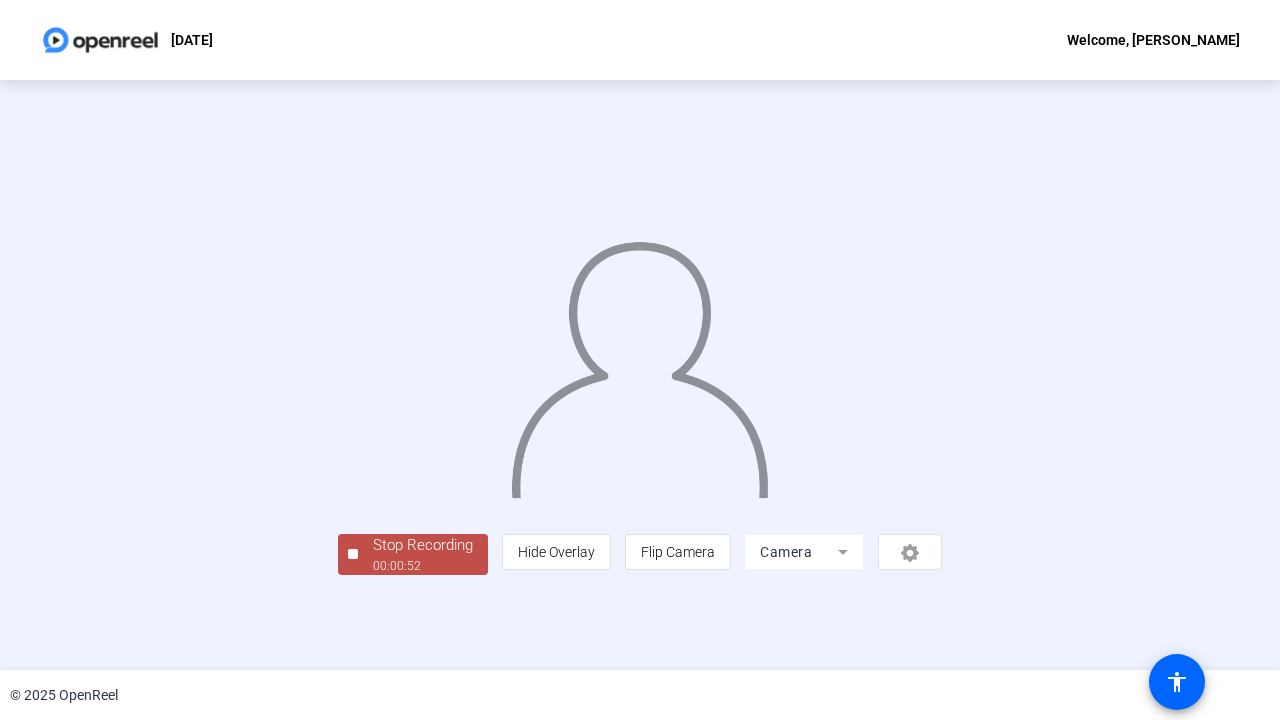 scroll, scrollTop: 32, scrollLeft: 0, axis: vertical 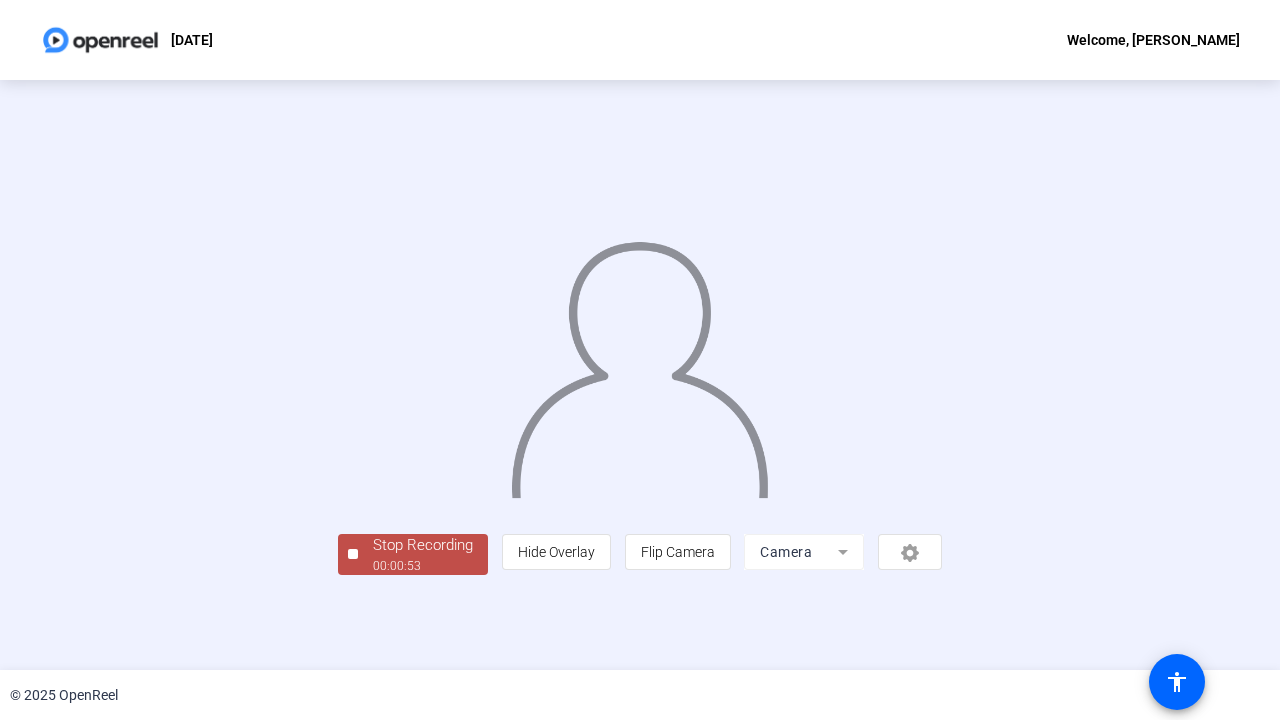 click on "Stop Recording" 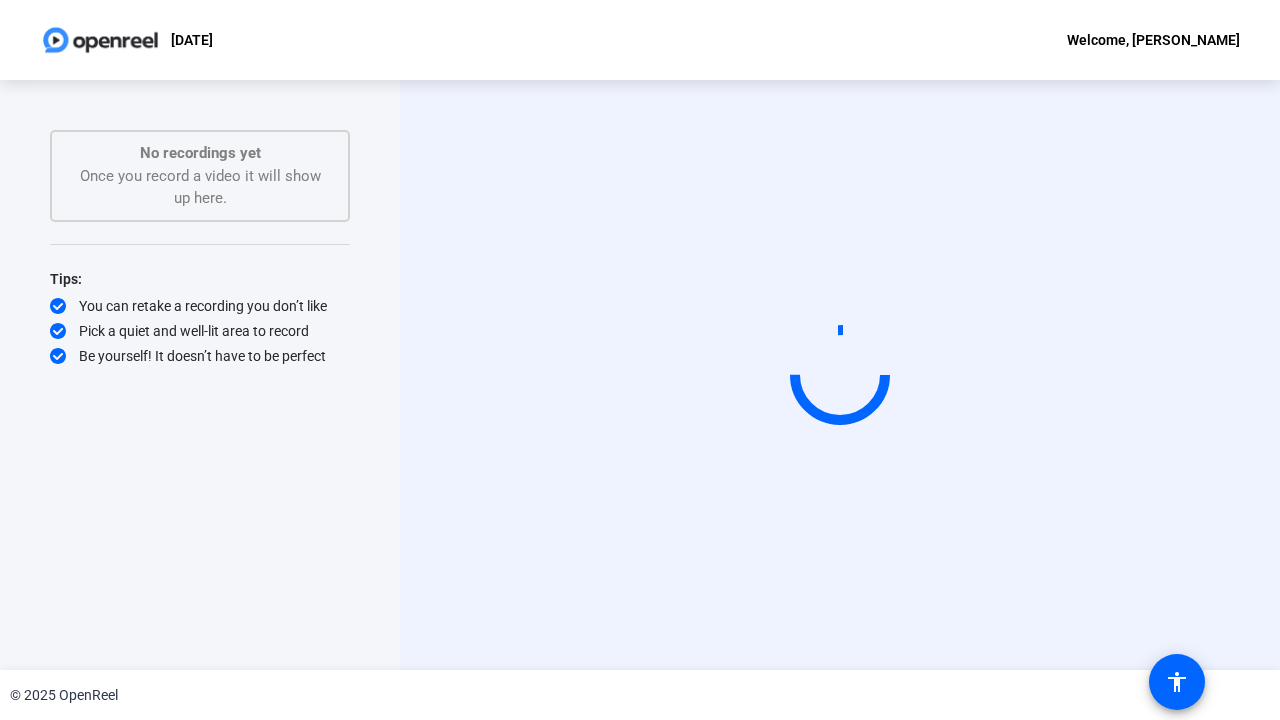 scroll, scrollTop: 0, scrollLeft: 0, axis: both 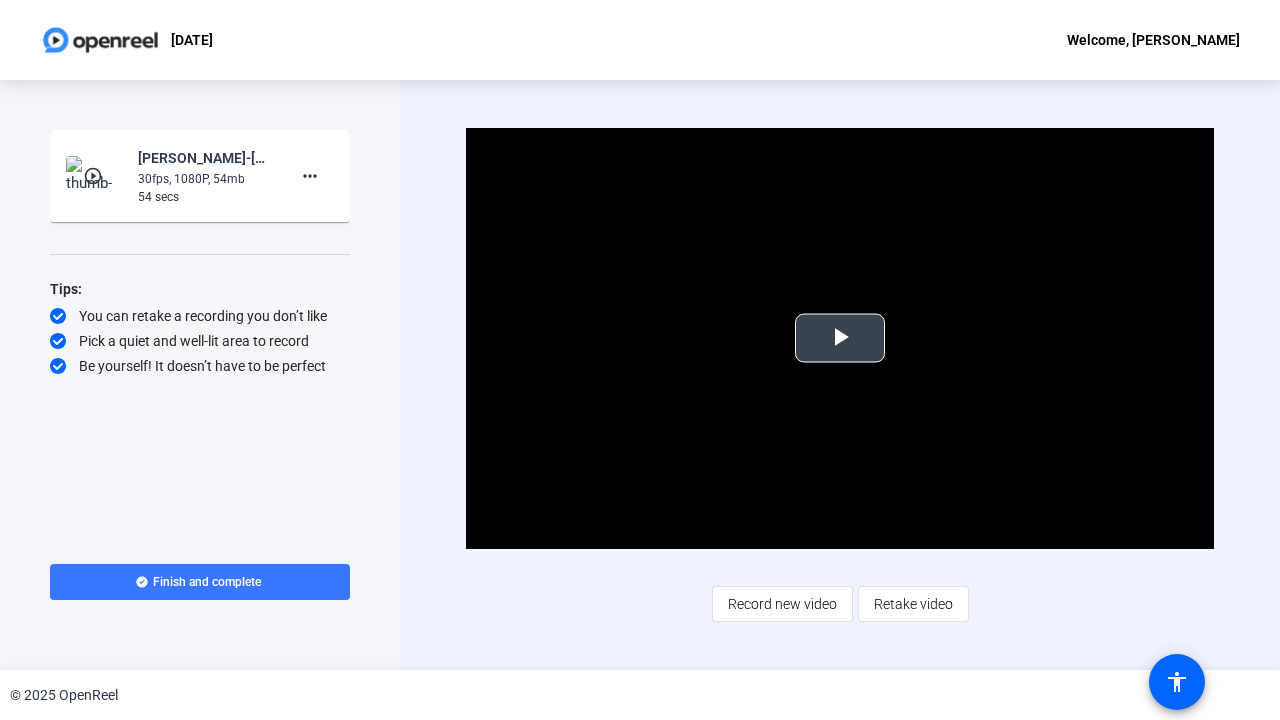 click at bounding box center [840, 338] 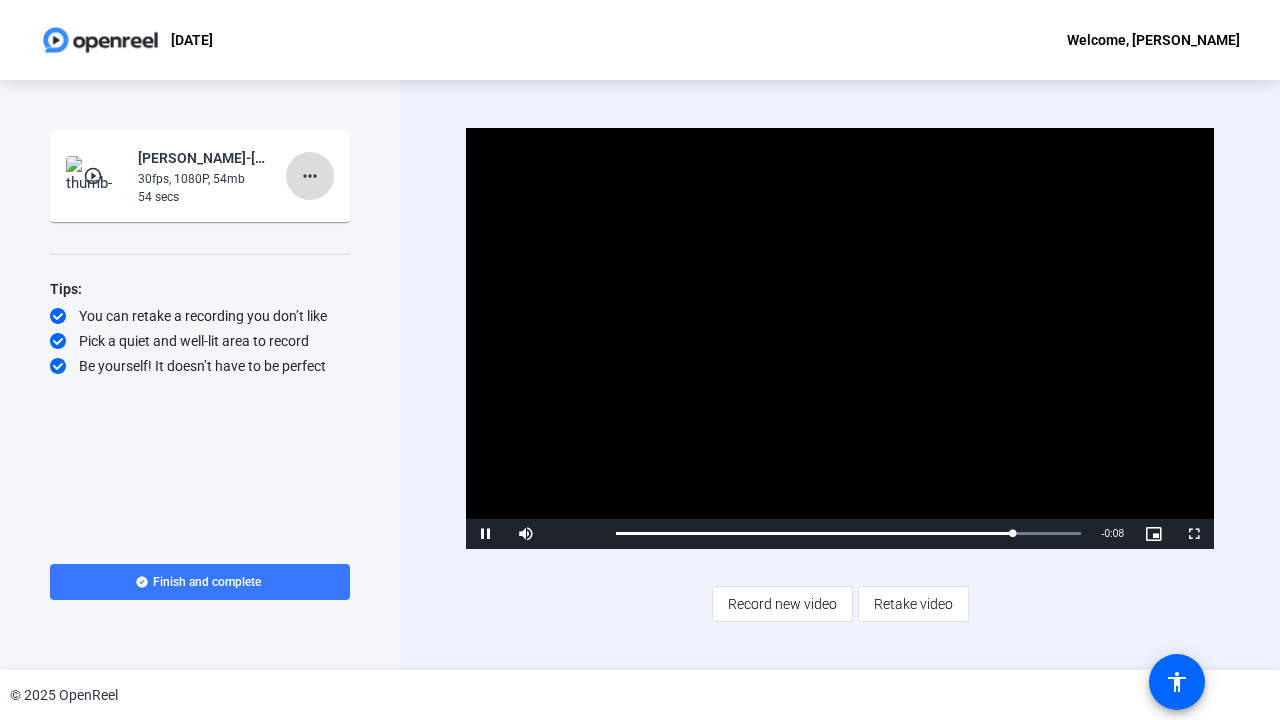 click on "more_horiz" 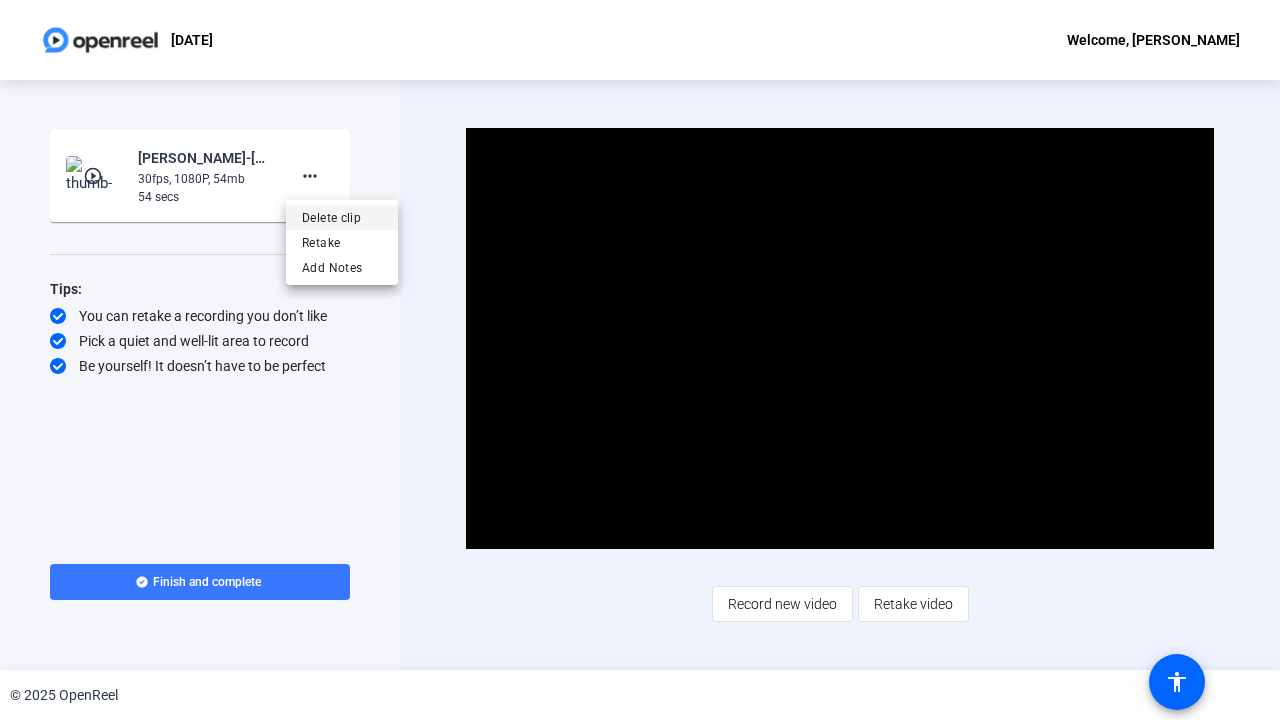 click on "Delete clip" at bounding box center (342, 218) 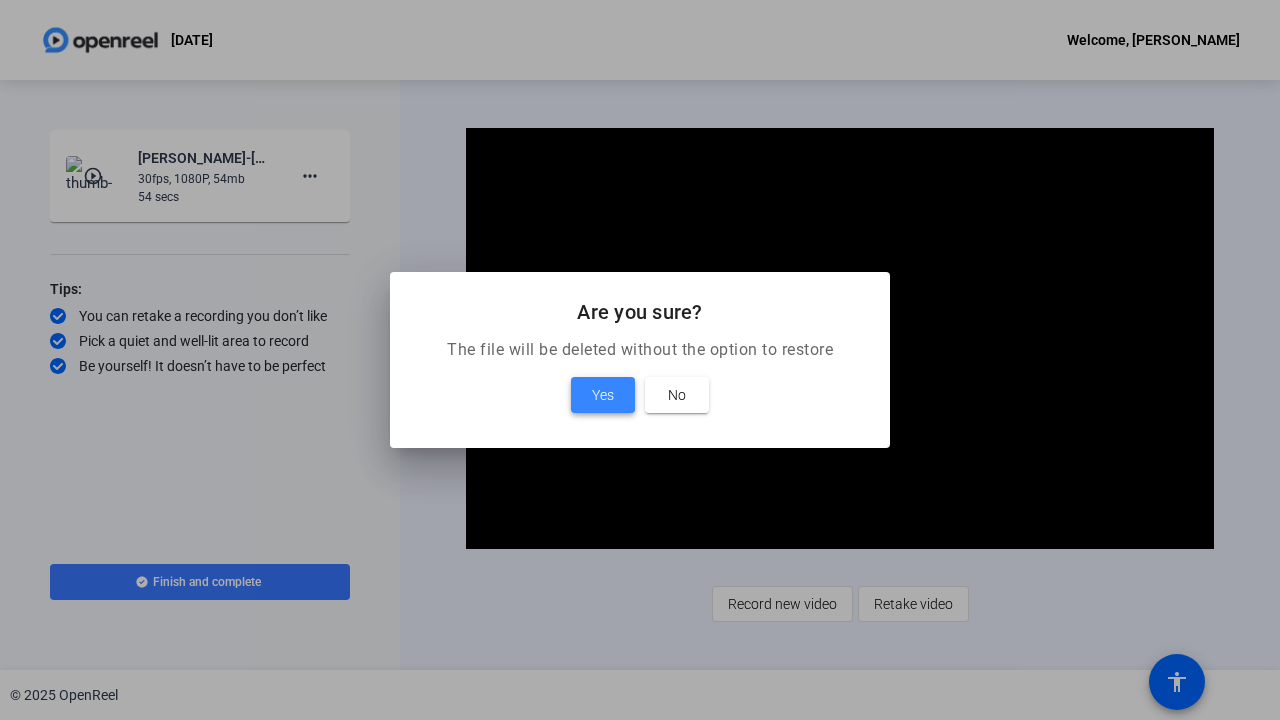 click at bounding box center (603, 395) 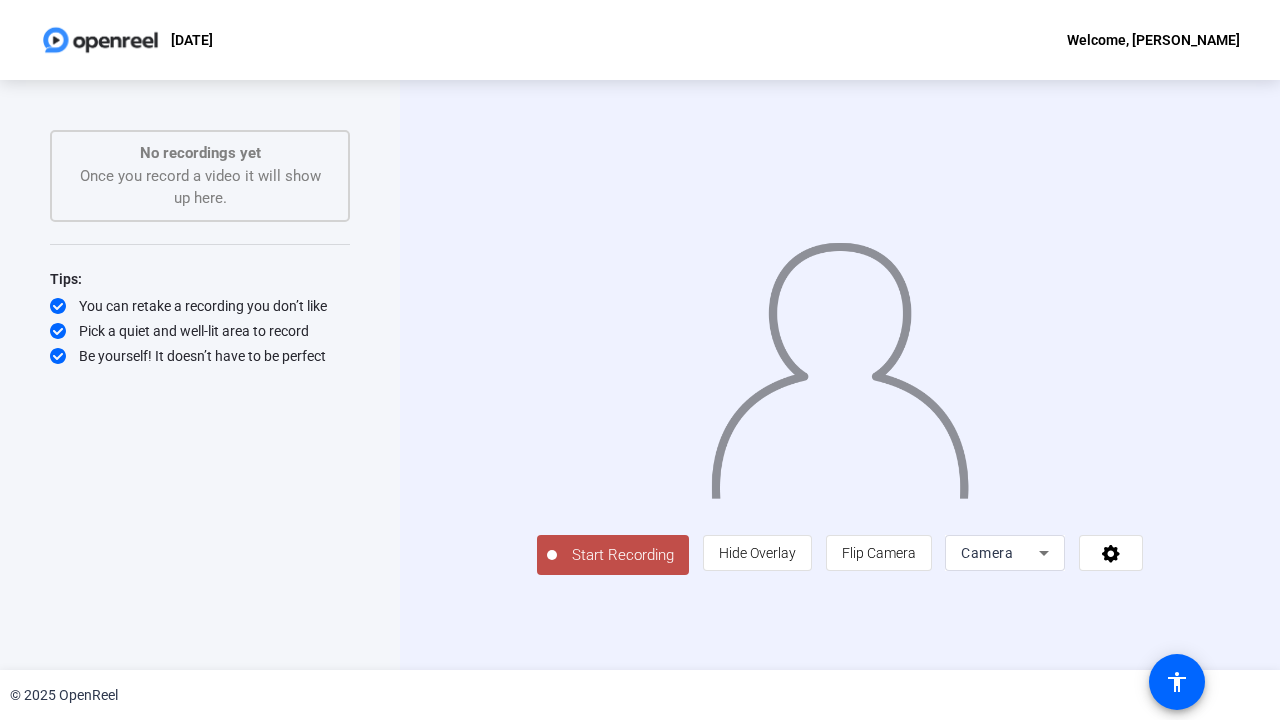 click on "Start Recording" 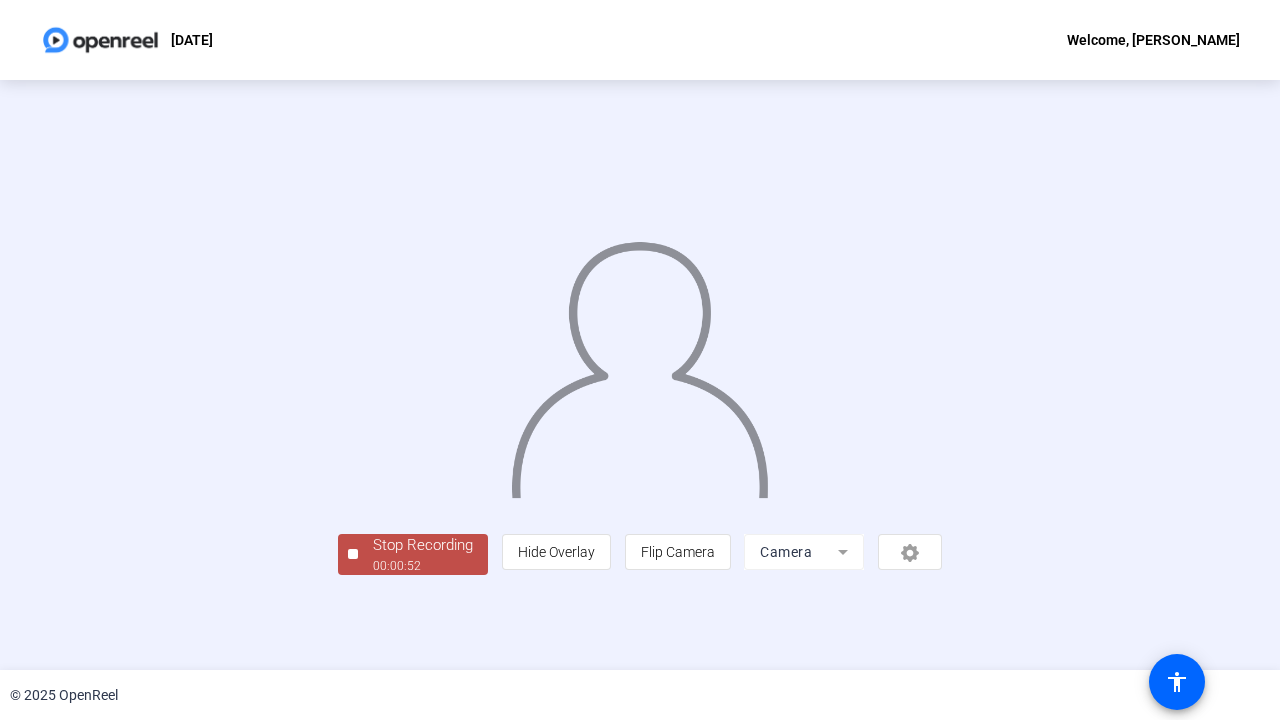 scroll, scrollTop: 56, scrollLeft: 0, axis: vertical 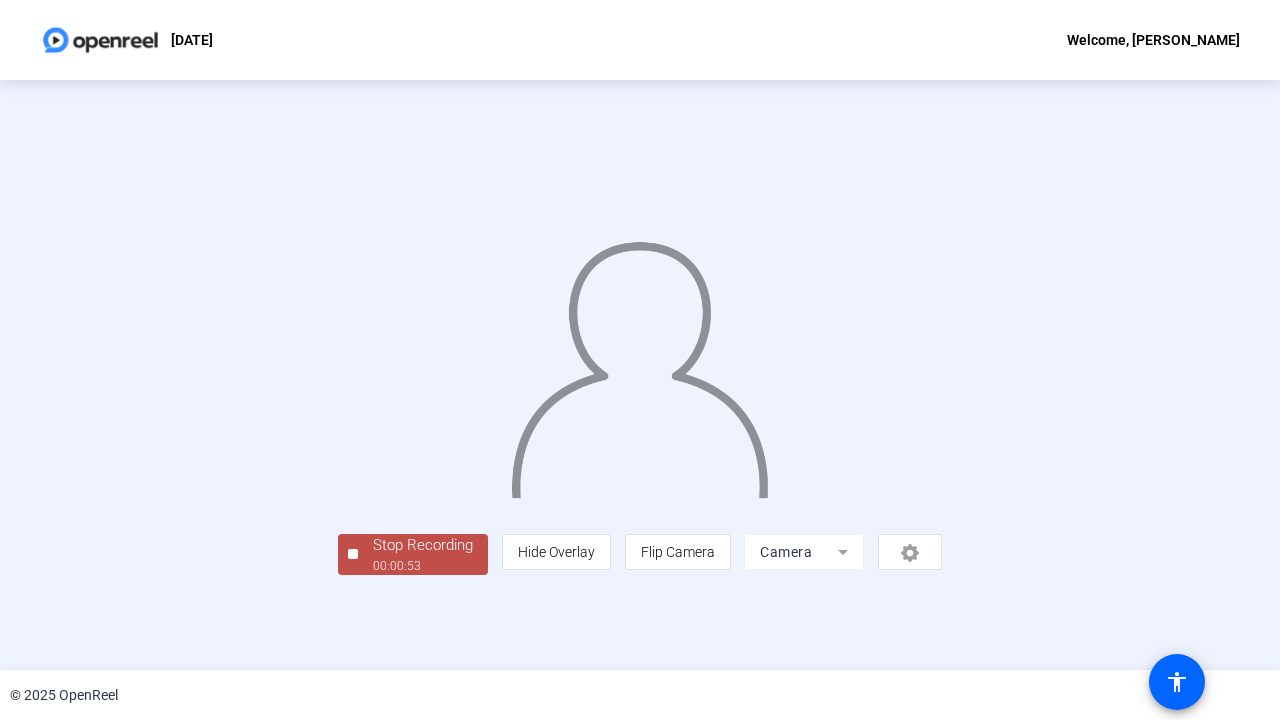 click on "Stop Recording" 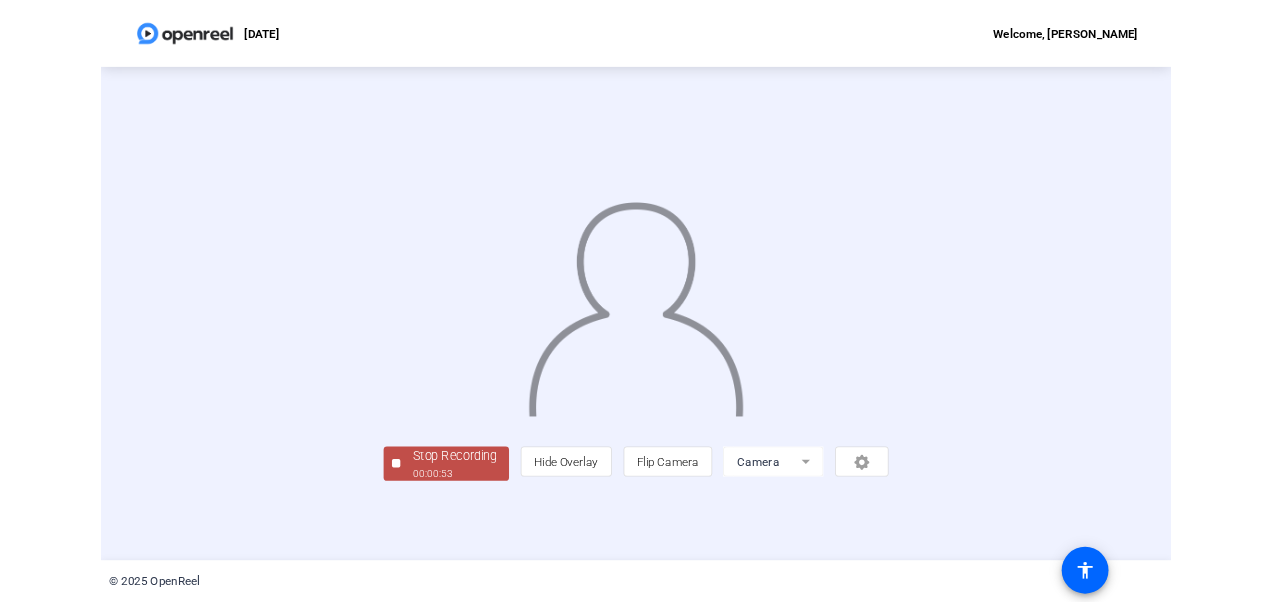 scroll, scrollTop: 0, scrollLeft: 0, axis: both 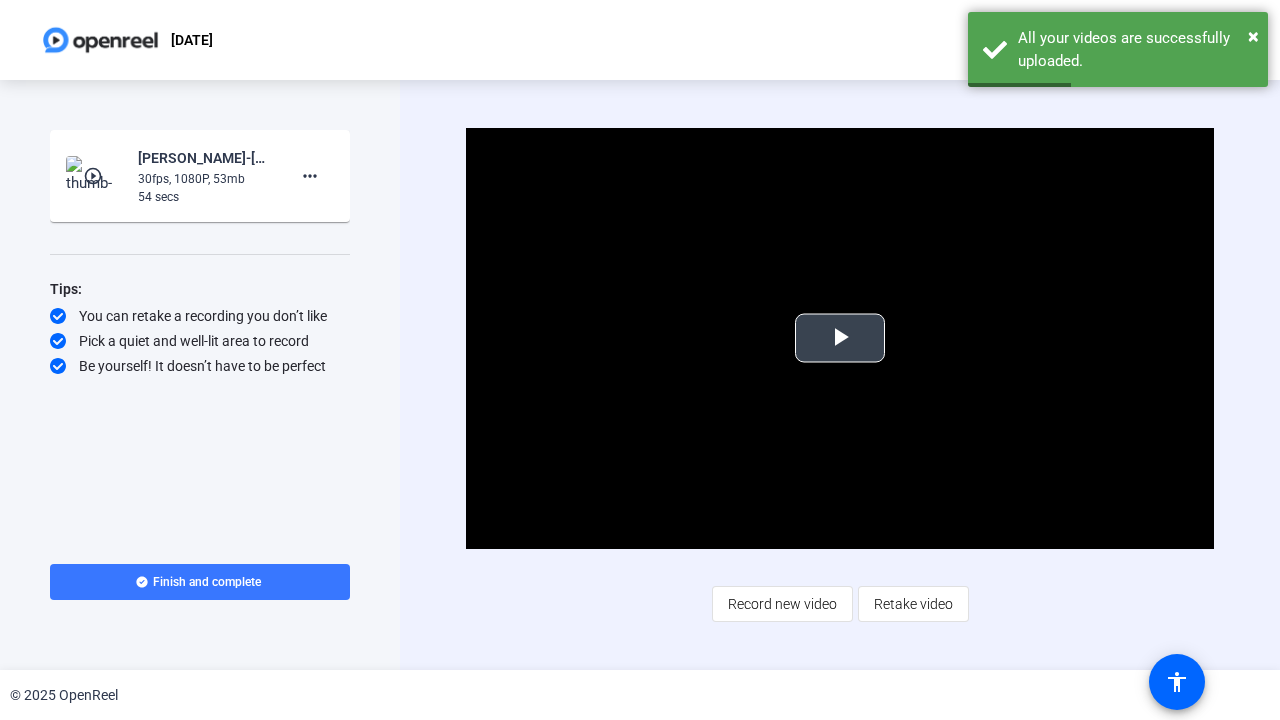 click at bounding box center (840, 338) 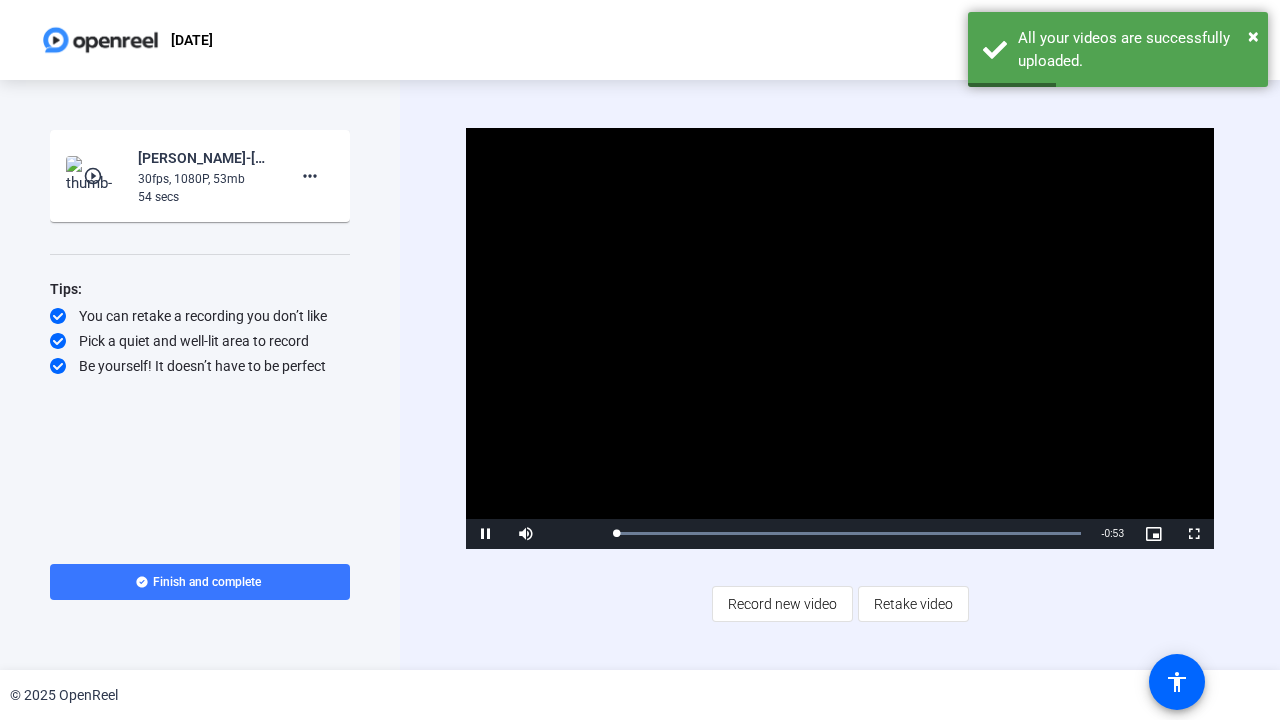 click at bounding box center [840, 338] 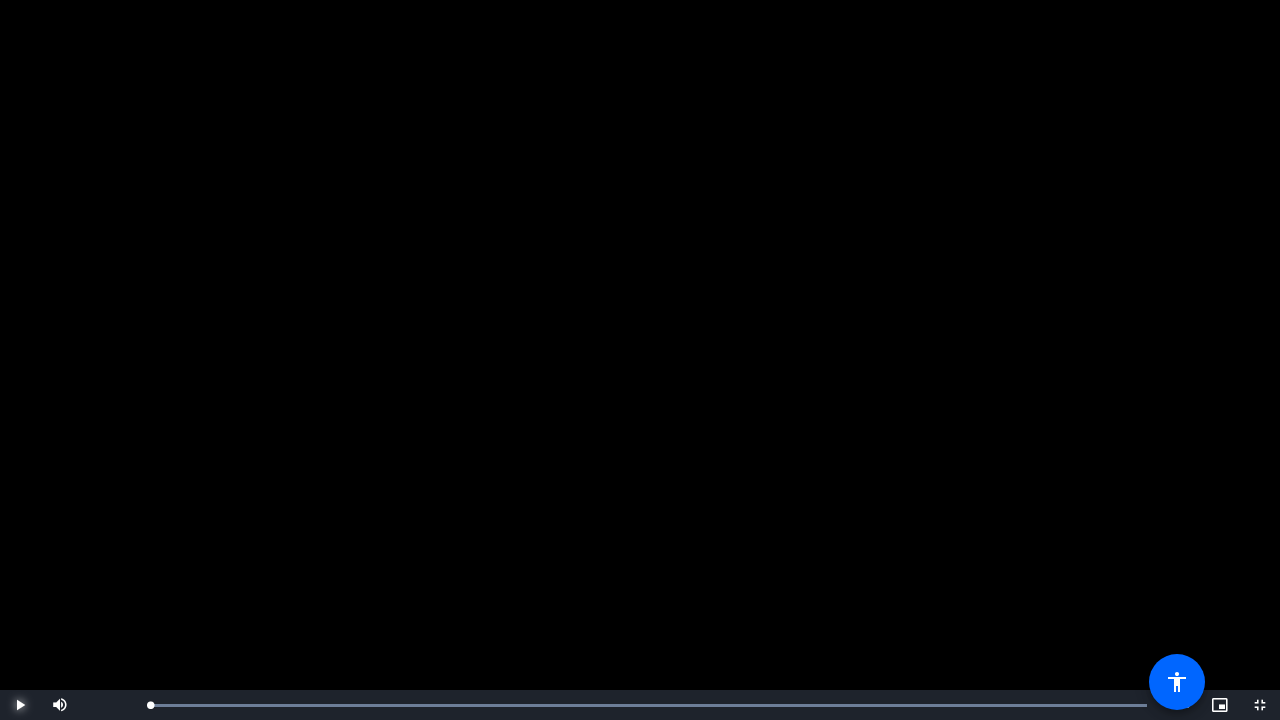 click at bounding box center (20, 705) 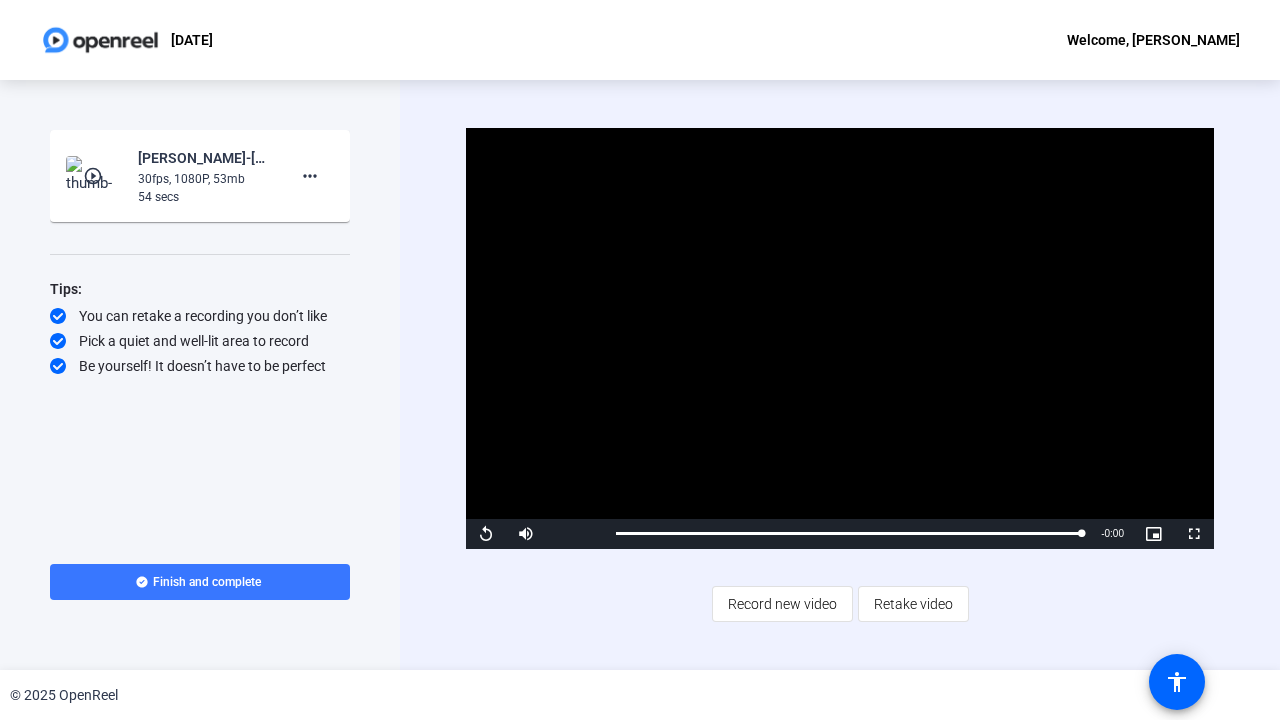 click at bounding box center [840, 338] 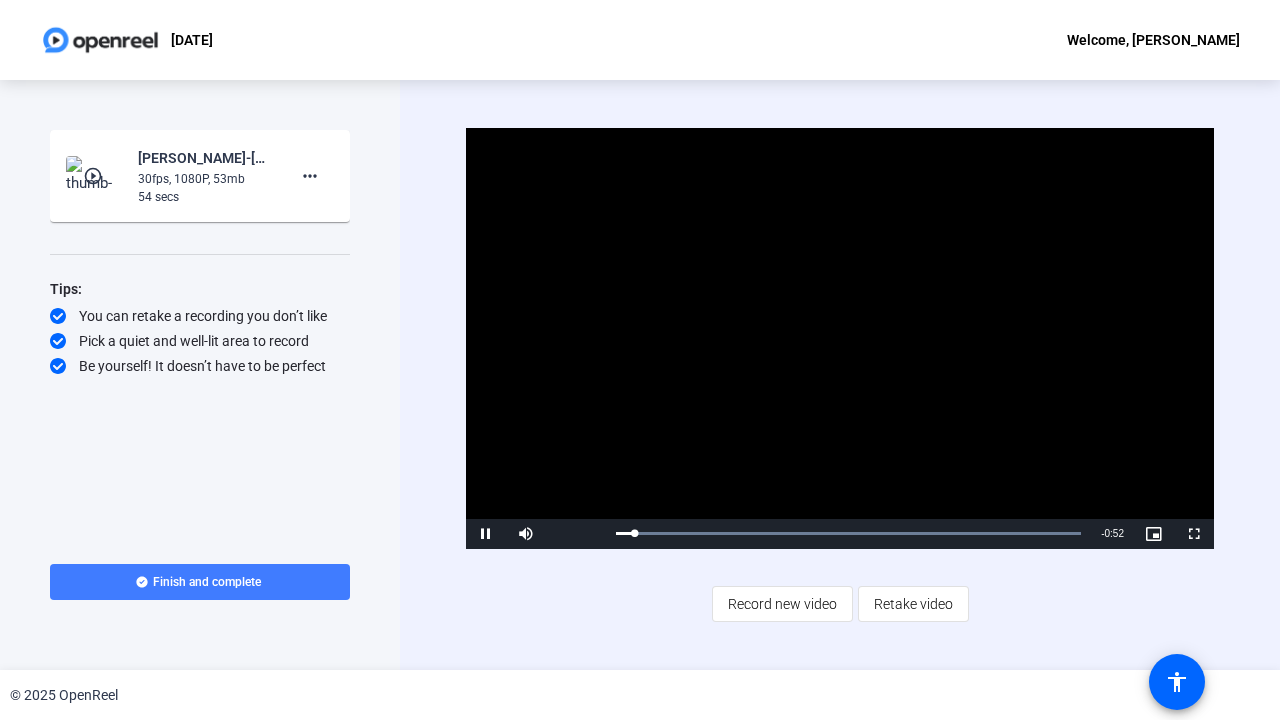 click 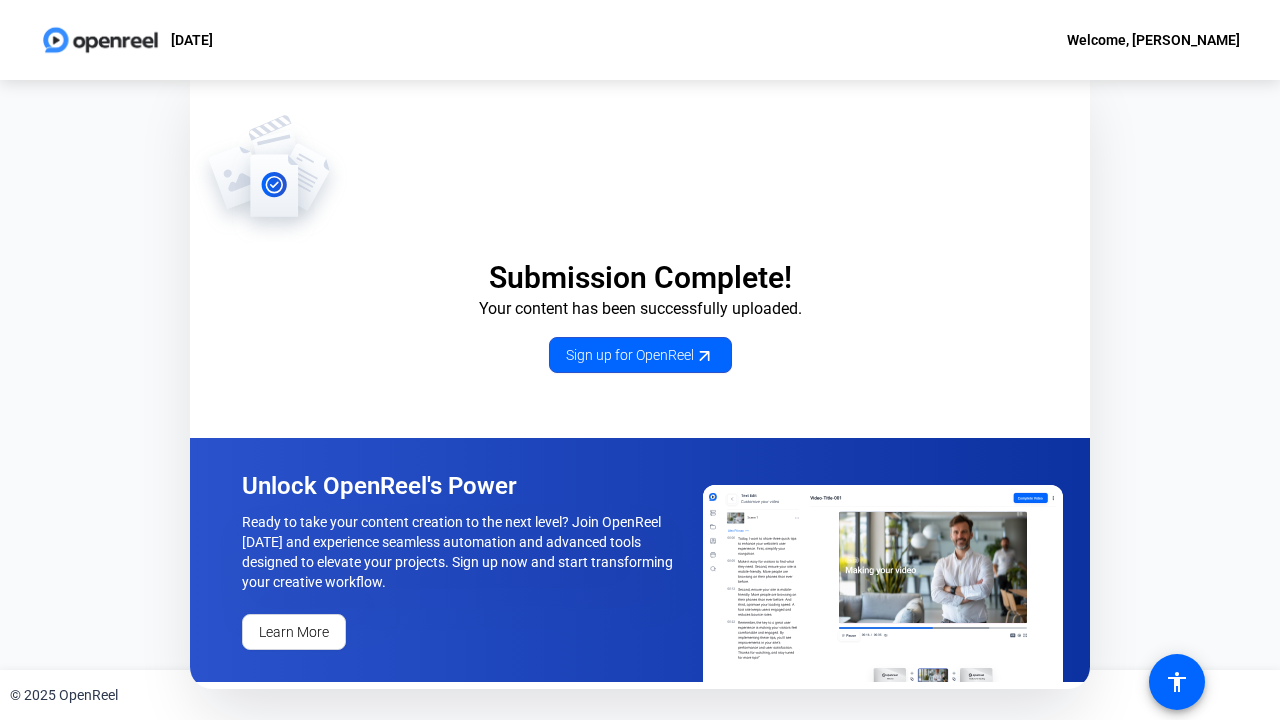 click on "Submission Complete! Your content has been successfully uploaded. Sign up for OpenReel  Unlock OpenReel's Power  Ready to take your content creation to the next level? Join OpenReel [DATE] and experience seamless automation and advanced tools designed to elevate your projects. Sign up now and start transforming your creative workflow.  Learn More" 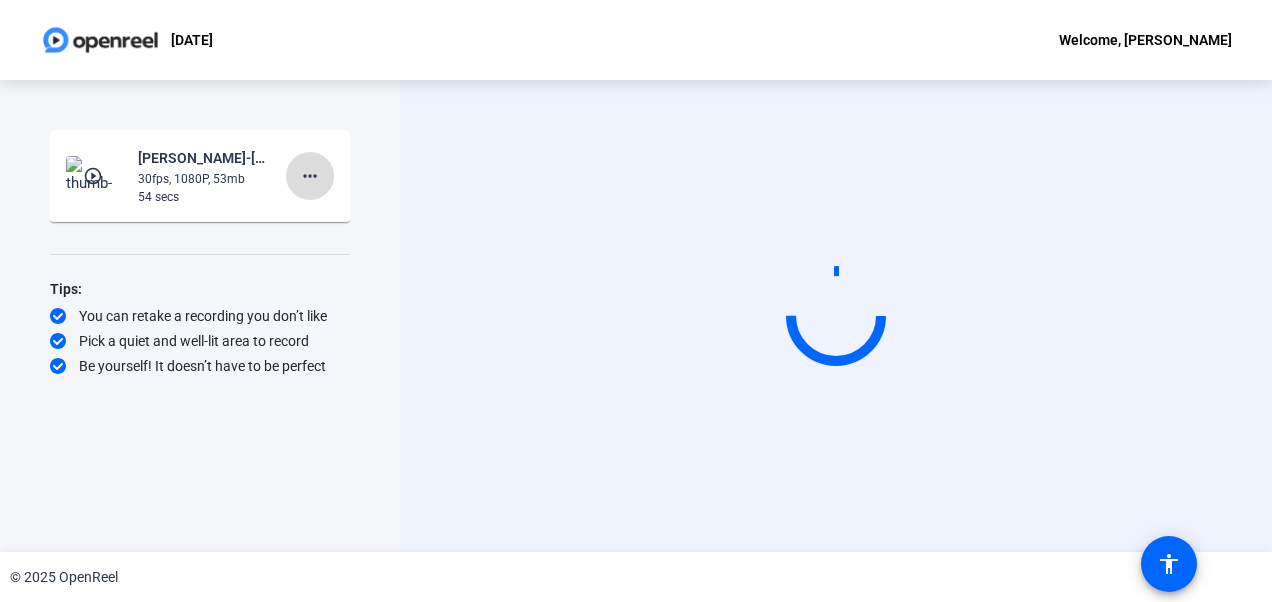 click on "more_horiz" 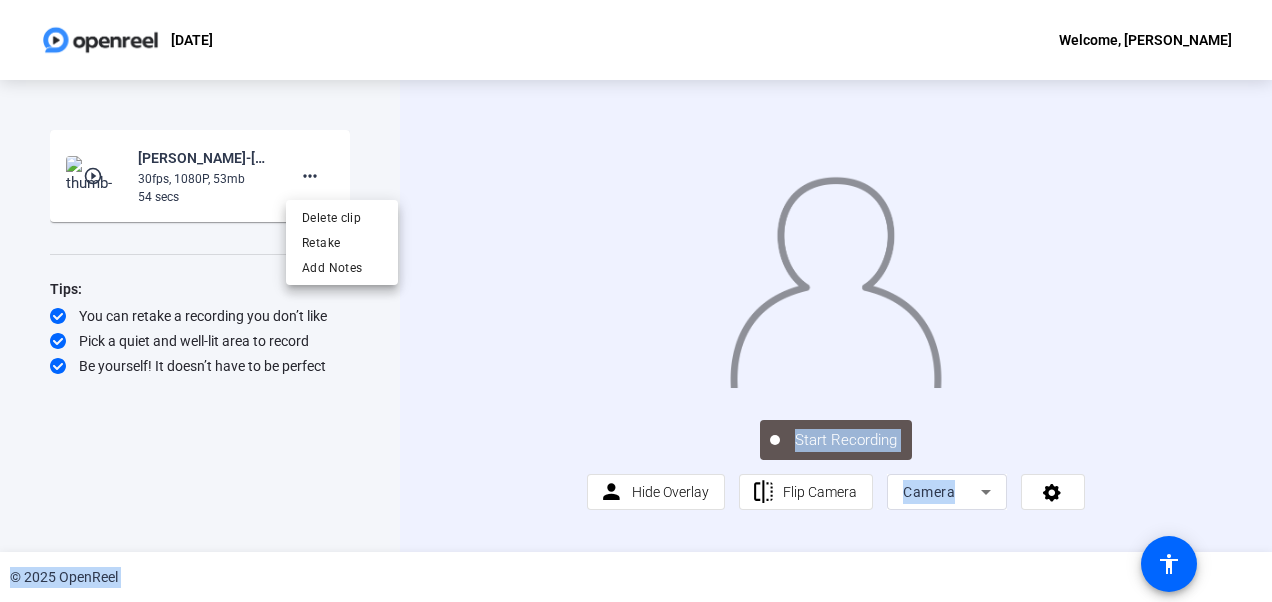 drag, startPoint x: 1269, startPoint y: 157, endPoint x: 1275, endPoint y: 244, distance: 87.20665 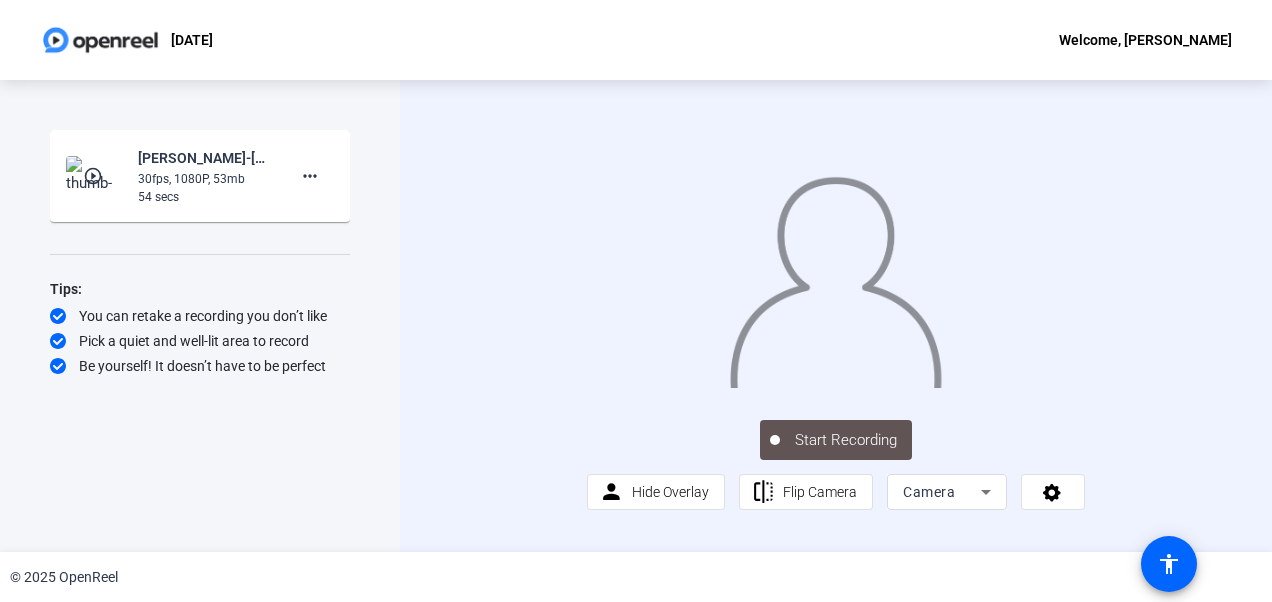 type 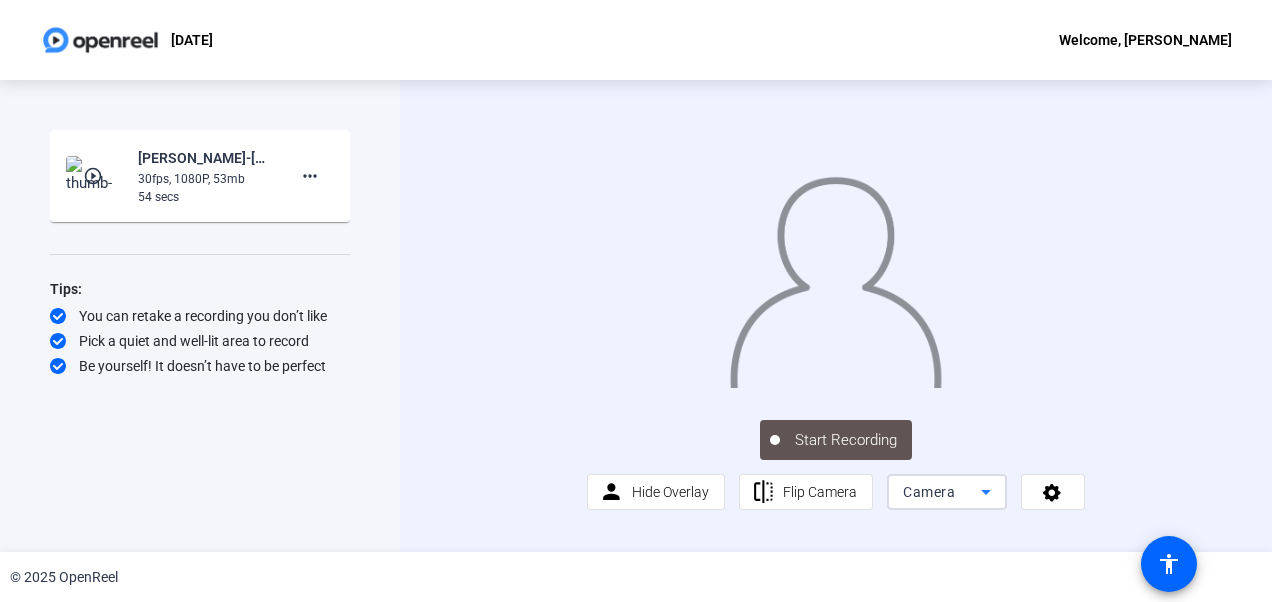 scroll, scrollTop: 0, scrollLeft: 0, axis: both 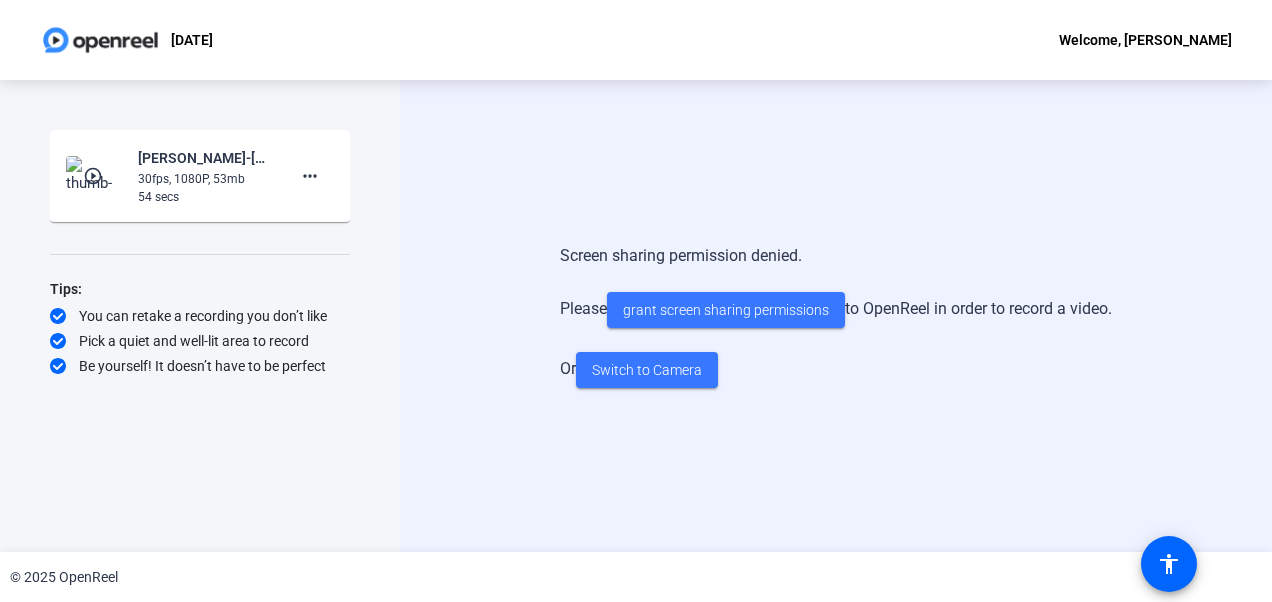 click on "Screen sharing permission denied.   Please   grant screen sharing permissions   to OpenReel in order to record a video.   Or   Switch to Camera   Start Recording" 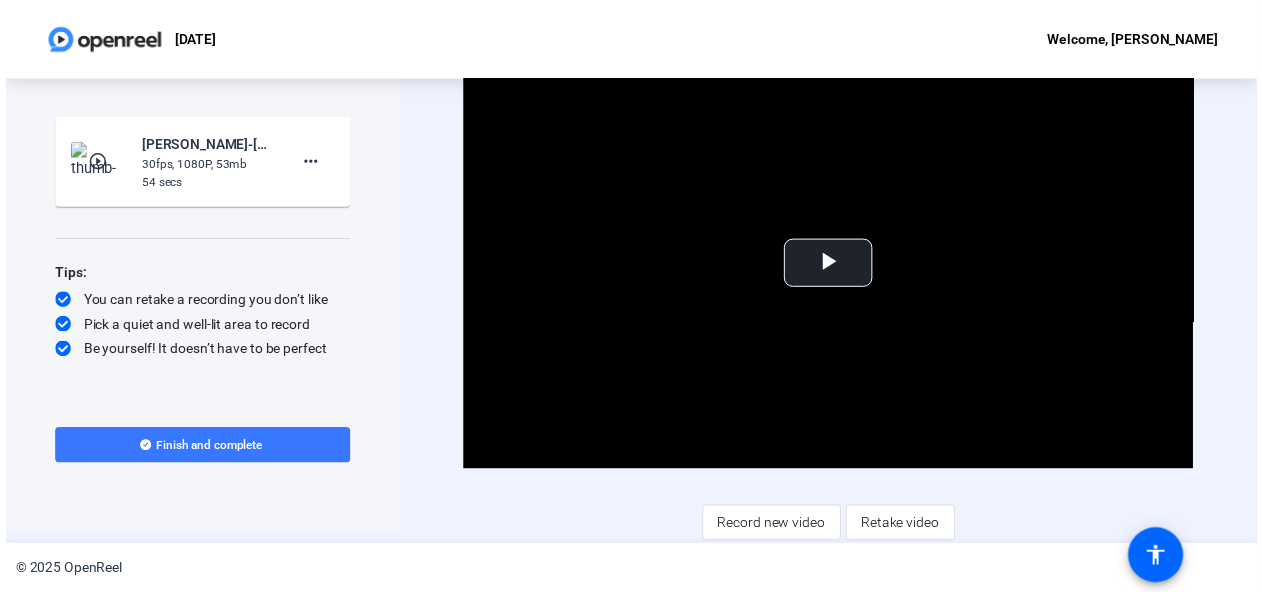 scroll, scrollTop: 12, scrollLeft: 0, axis: vertical 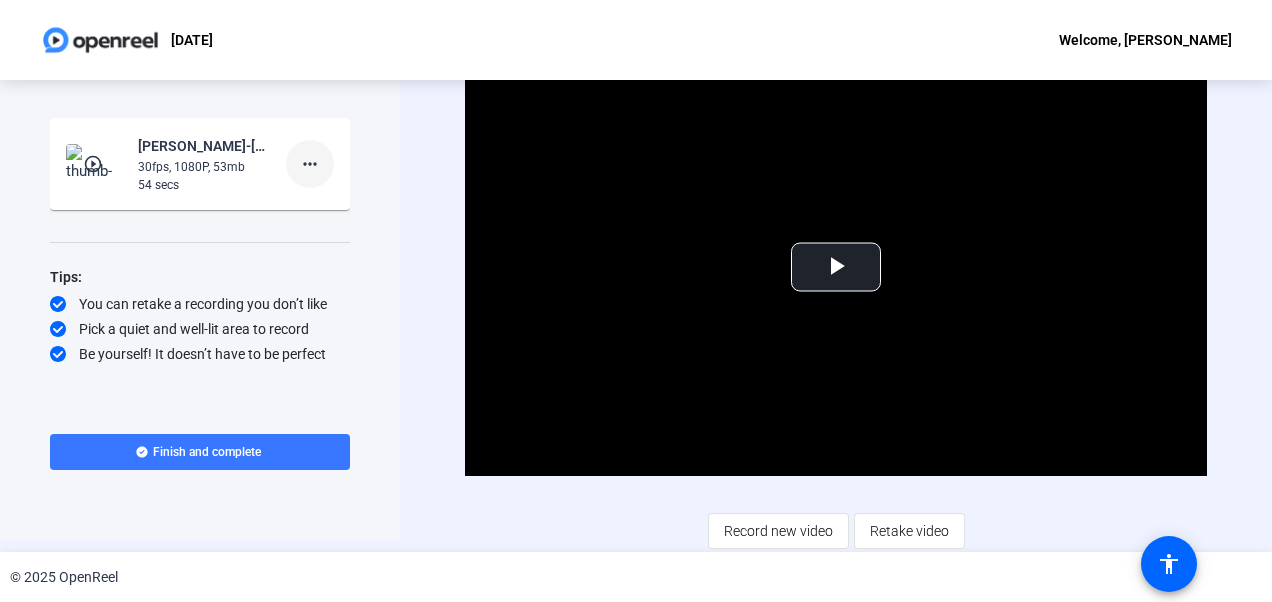 click on "more_horiz" 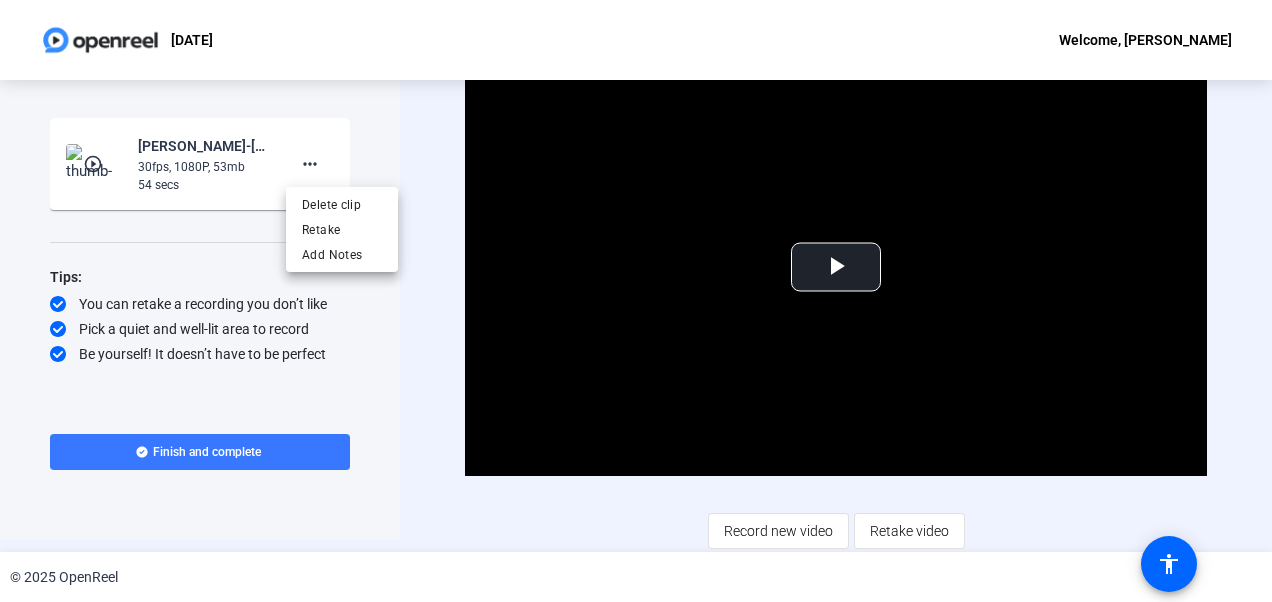 click at bounding box center [636, 301] 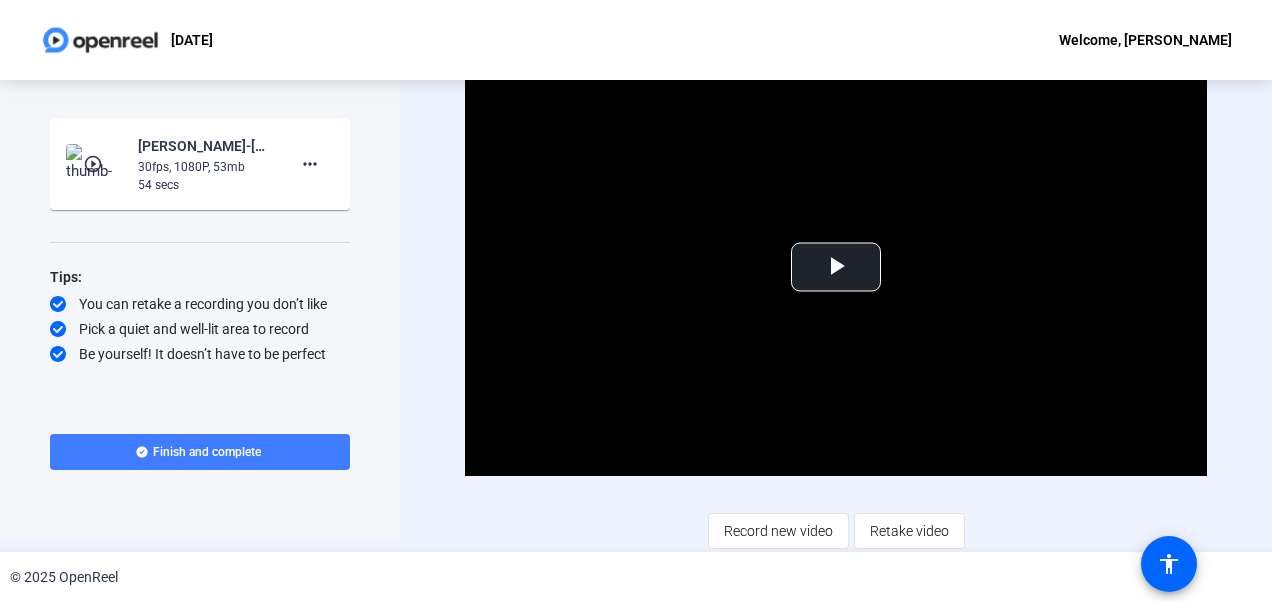 click on "Finish and complete" 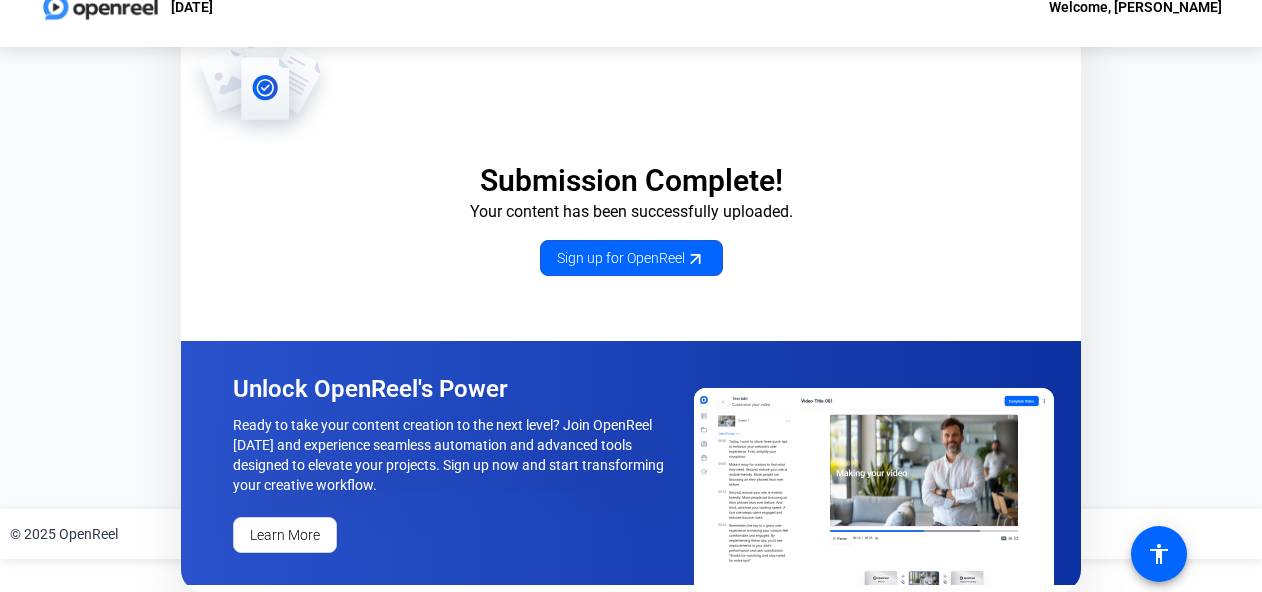 scroll, scrollTop: 38, scrollLeft: 0, axis: vertical 